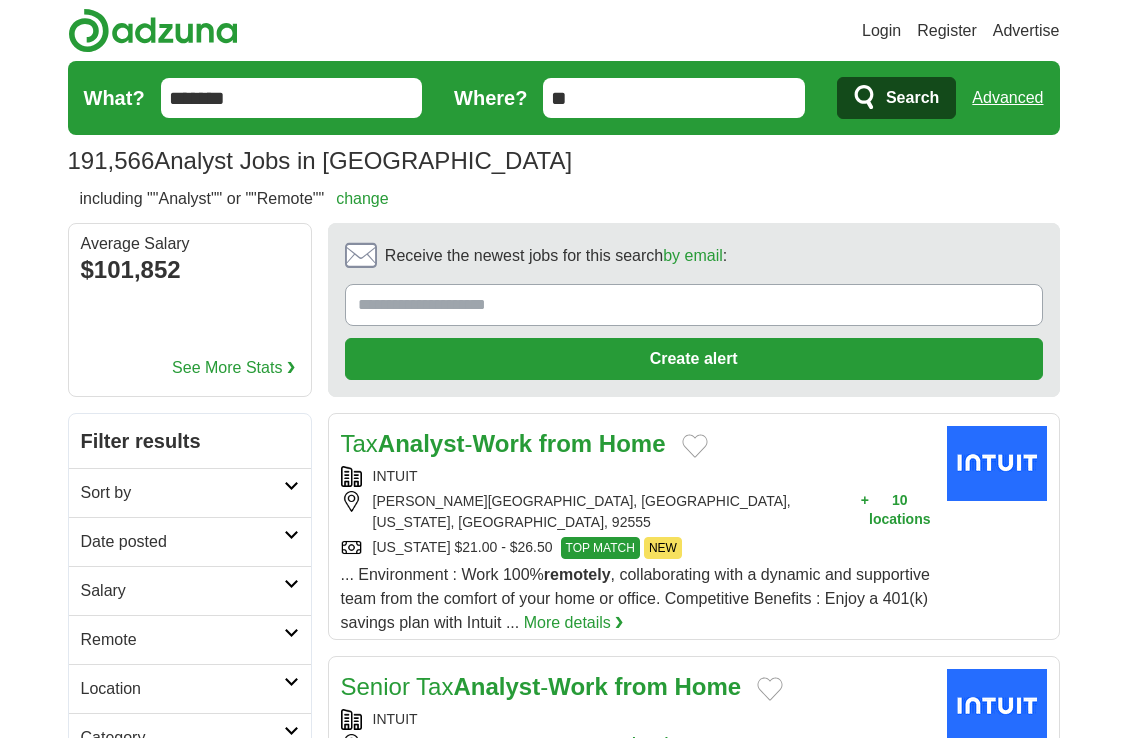 scroll, scrollTop: 0, scrollLeft: 0, axis: both 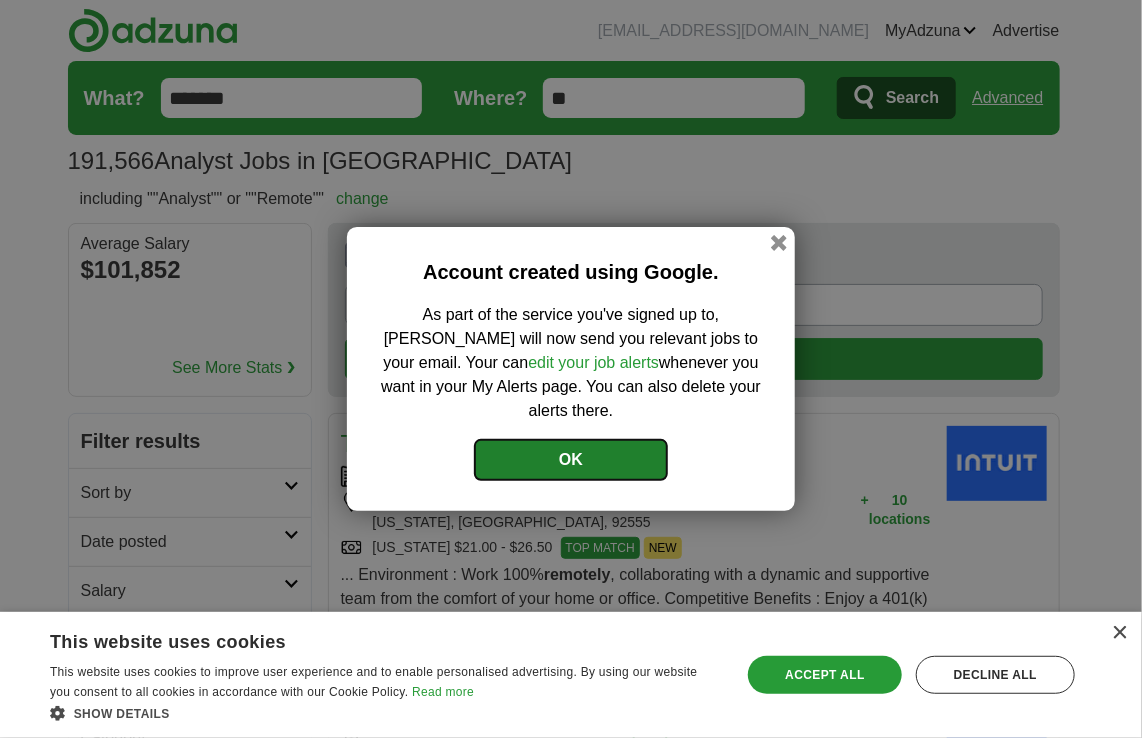 click on "OK" at bounding box center (571, 460) 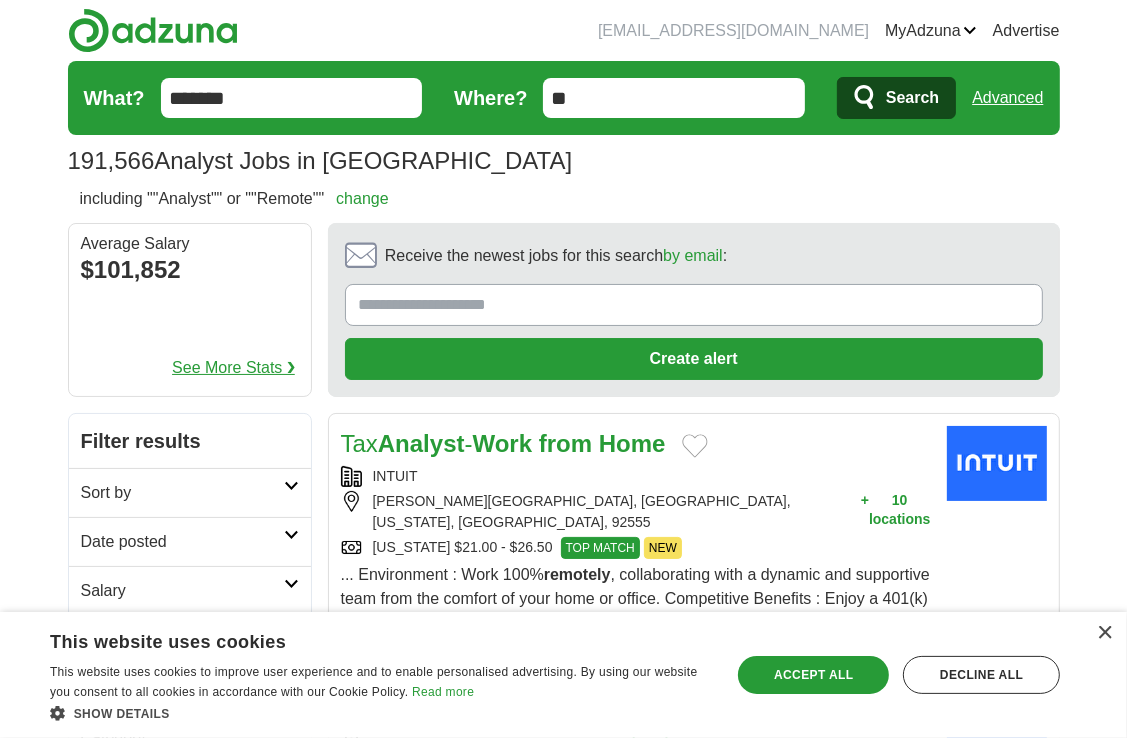 click on "See More Stats ❯" at bounding box center [233, 368] 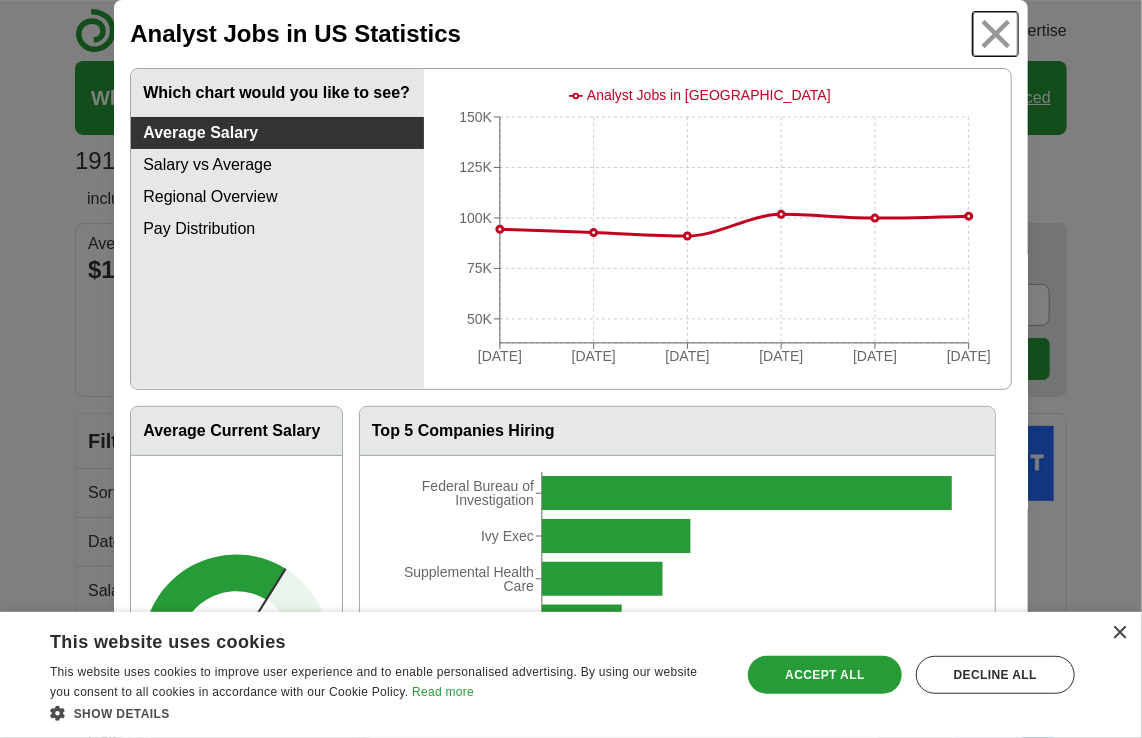 click at bounding box center [995, 34] 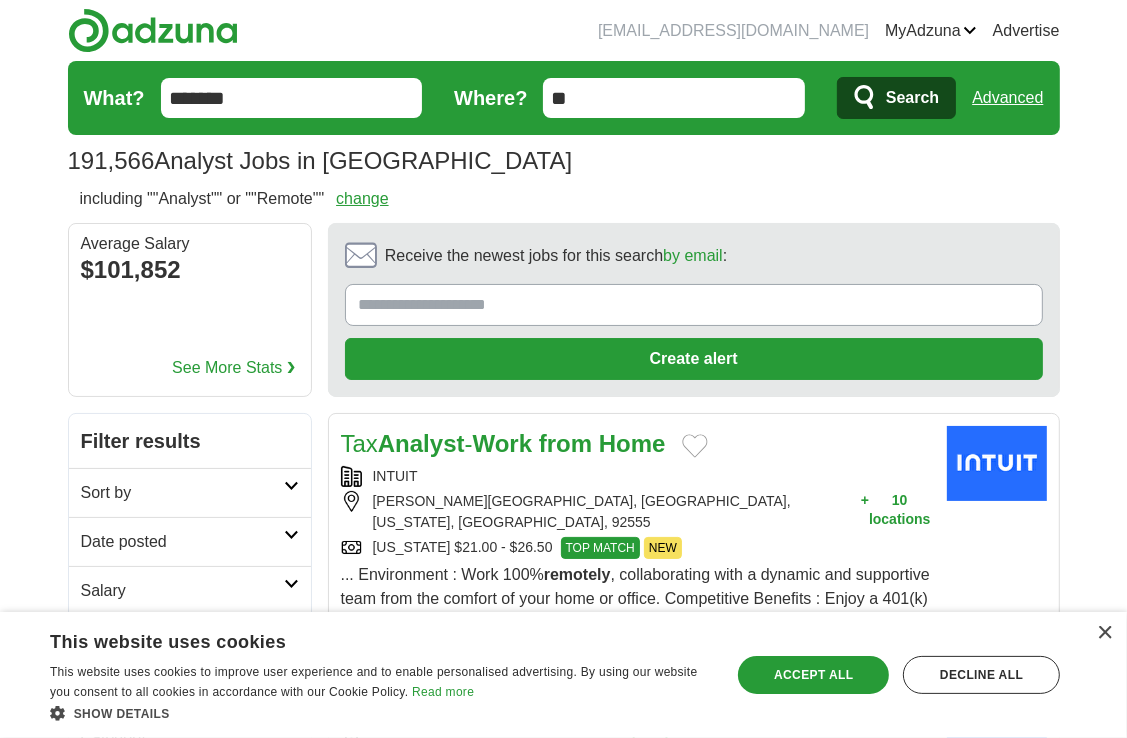 click on "change" at bounding box center (362, 198) 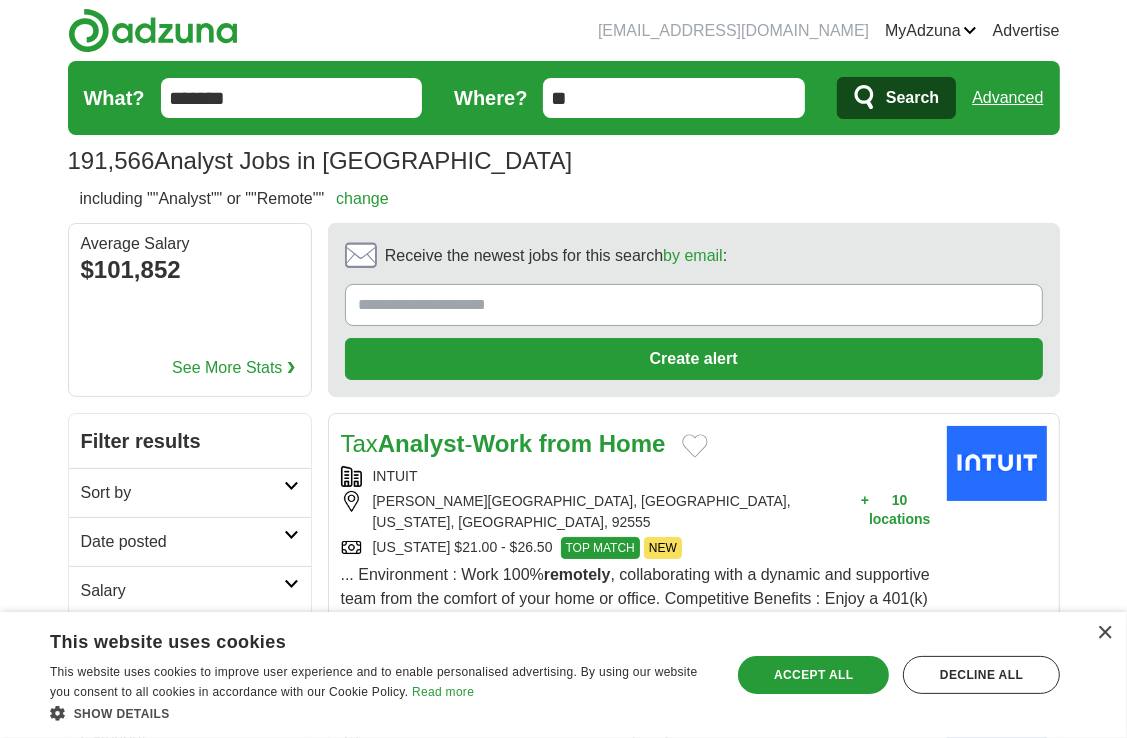 click on "*******" at bounding box center [292, 98] 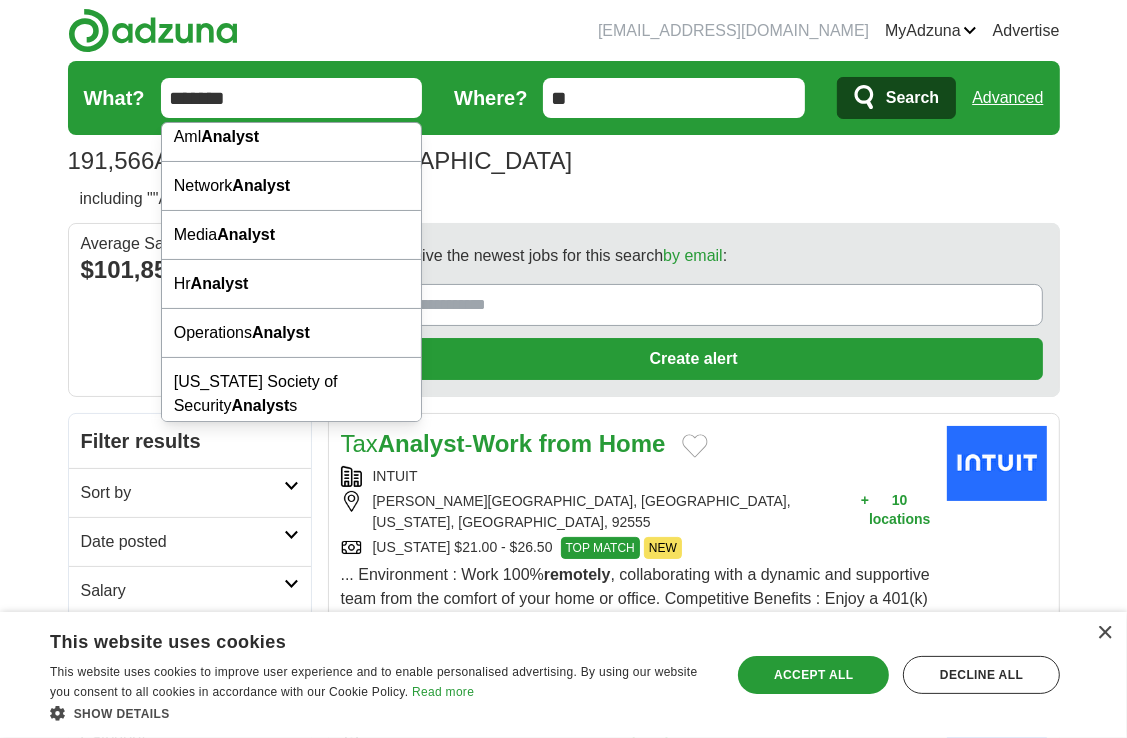 scroll, scrollTop: 213, scrollLeft: 0, axis: vertical 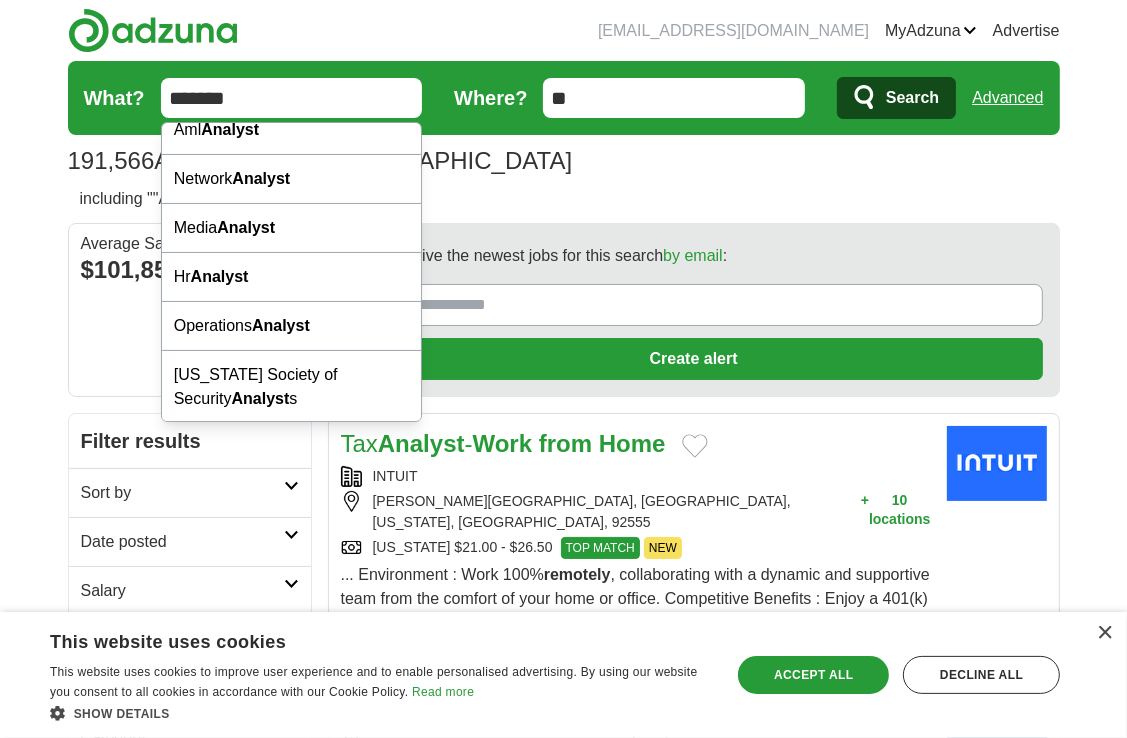 click on "*******" at bounding box center [292, 98] 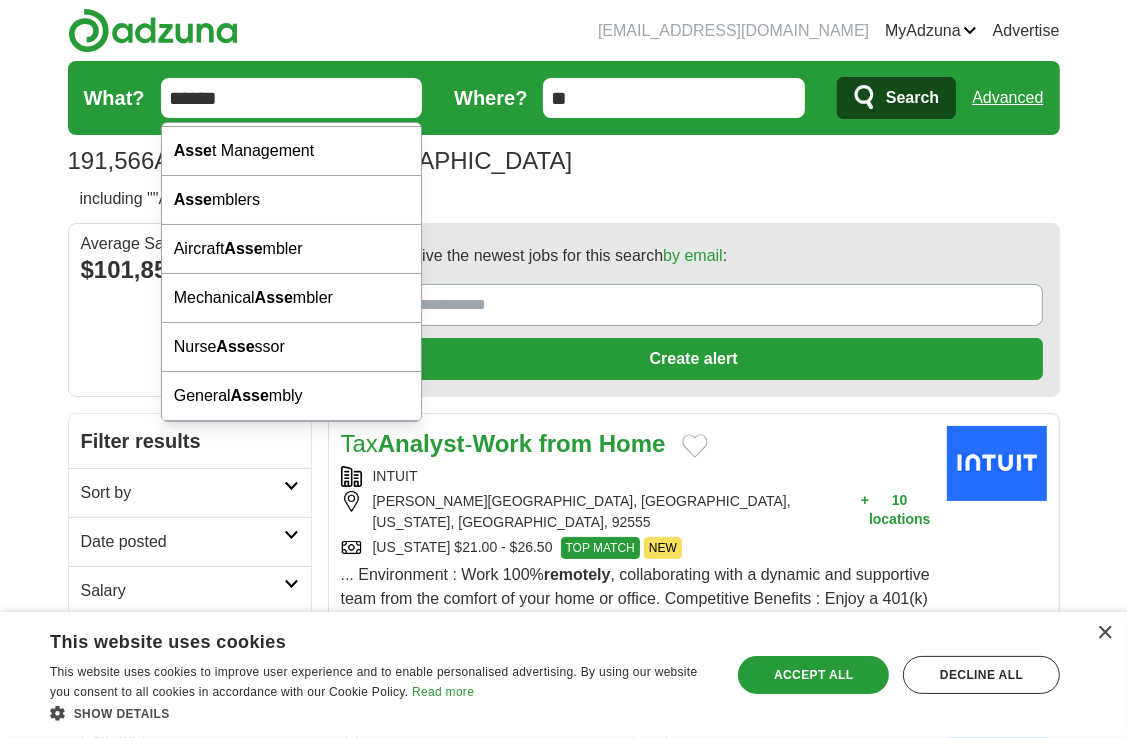 scroll, scrollTop: 0, scrollLeft: 0, axis: both 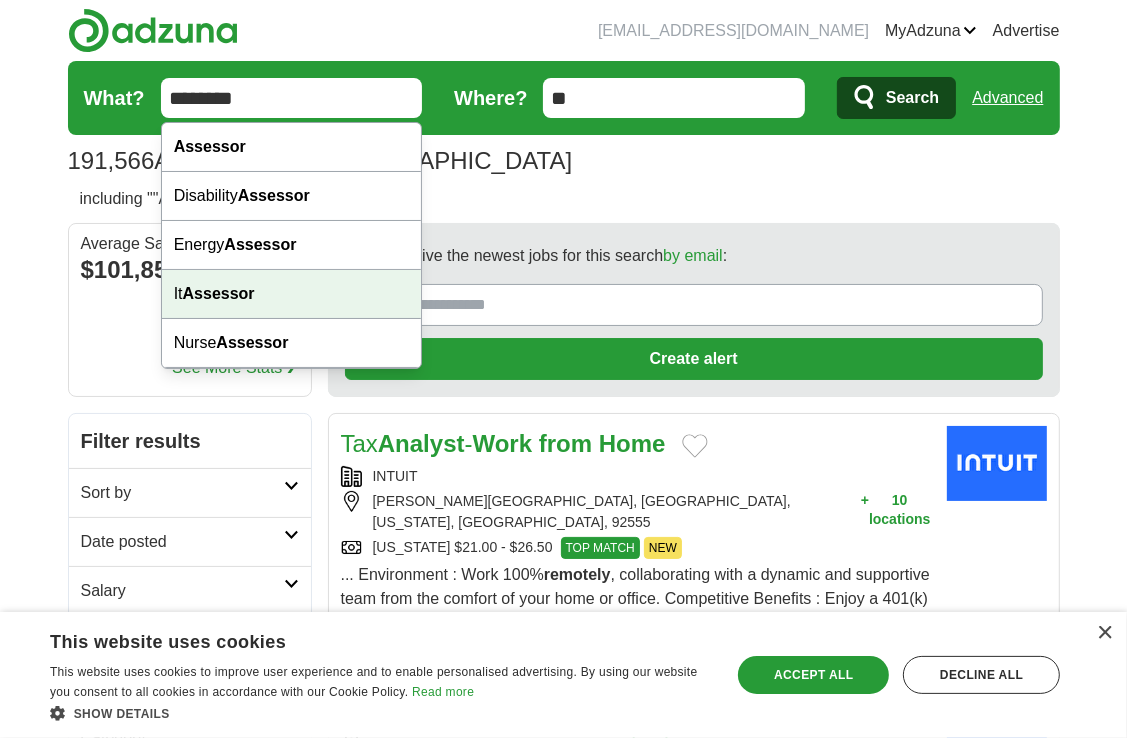 click on "It  Assessor" at bounding box center [292, 294] 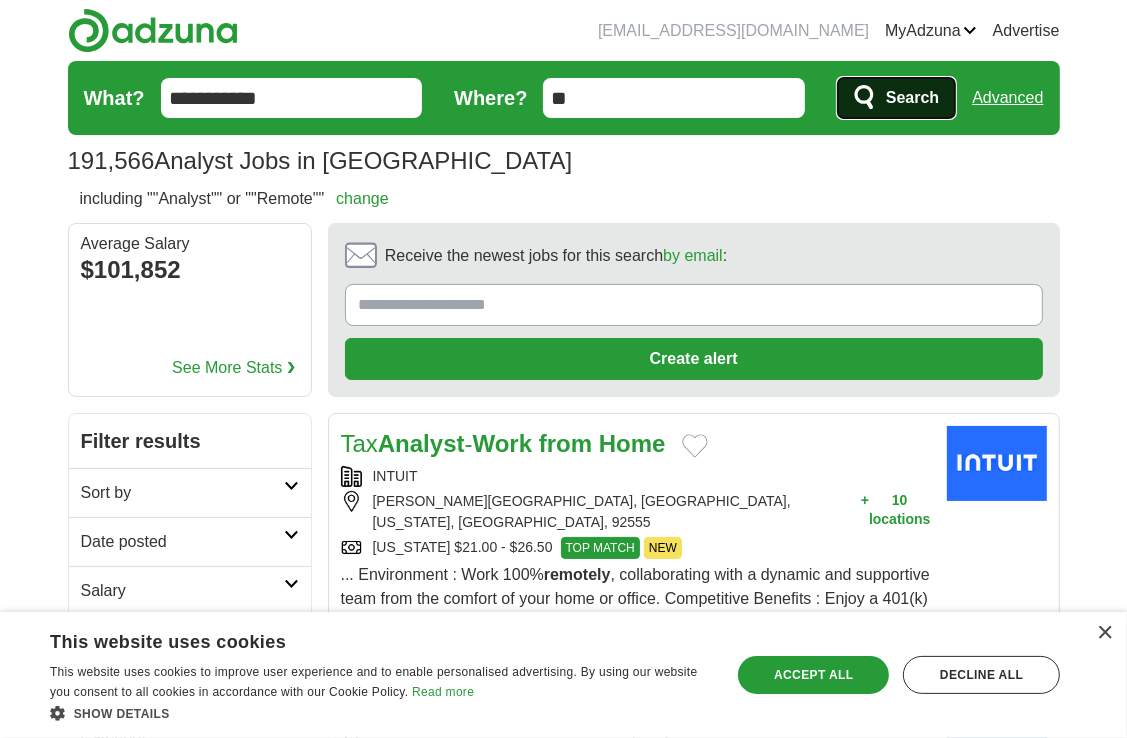 click on "Search" at bounding box center (912, 98) 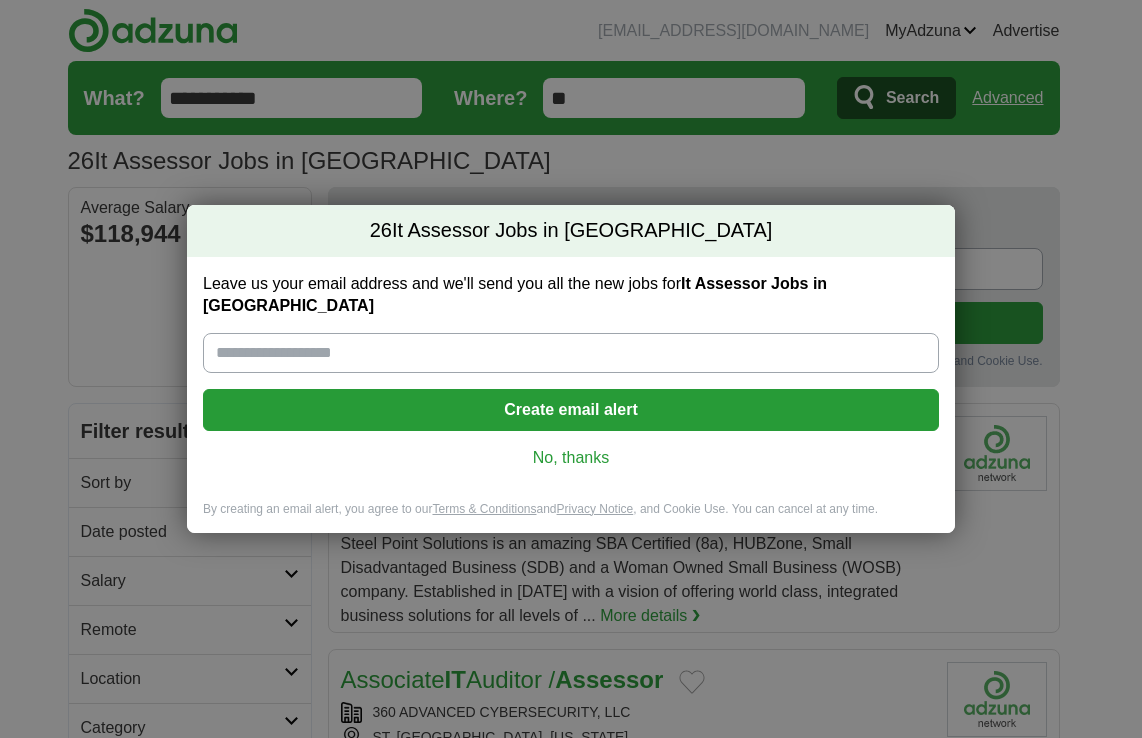 scroll, scrollTop: 0, scrollLeft: 0, axis: both 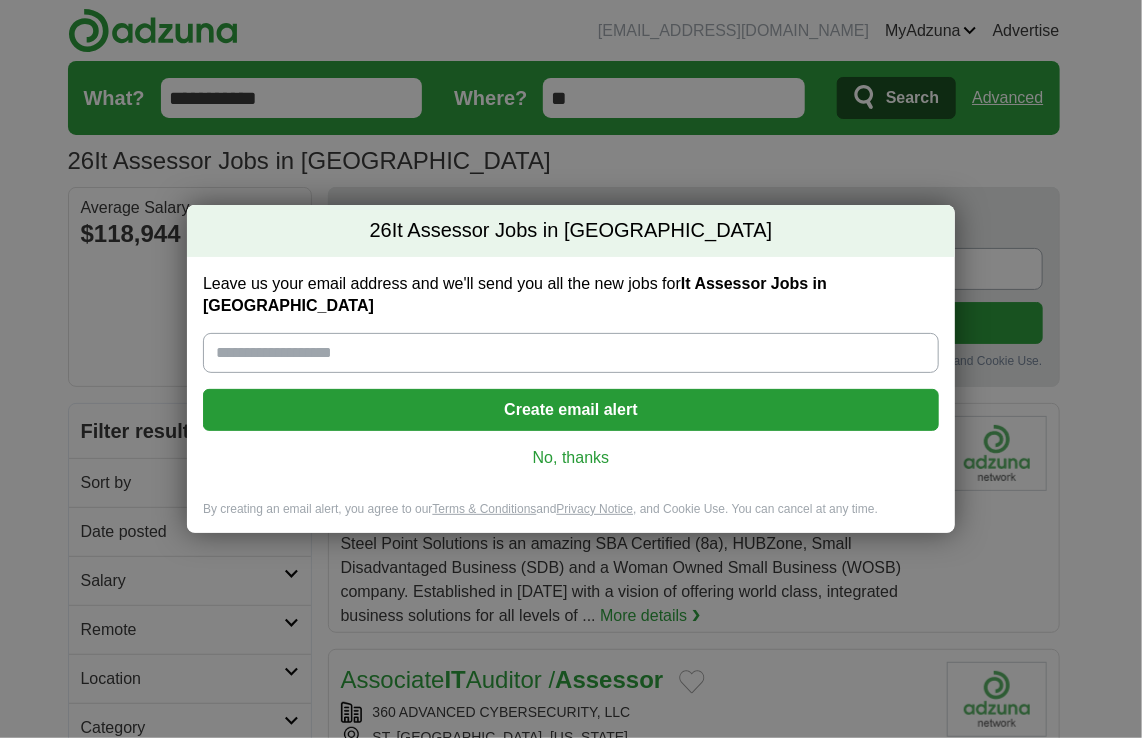 click on "Leave us your email address and we'll send you all the new jobs for  It Assessor  Jobs in US" at bounding box center (571, 353) 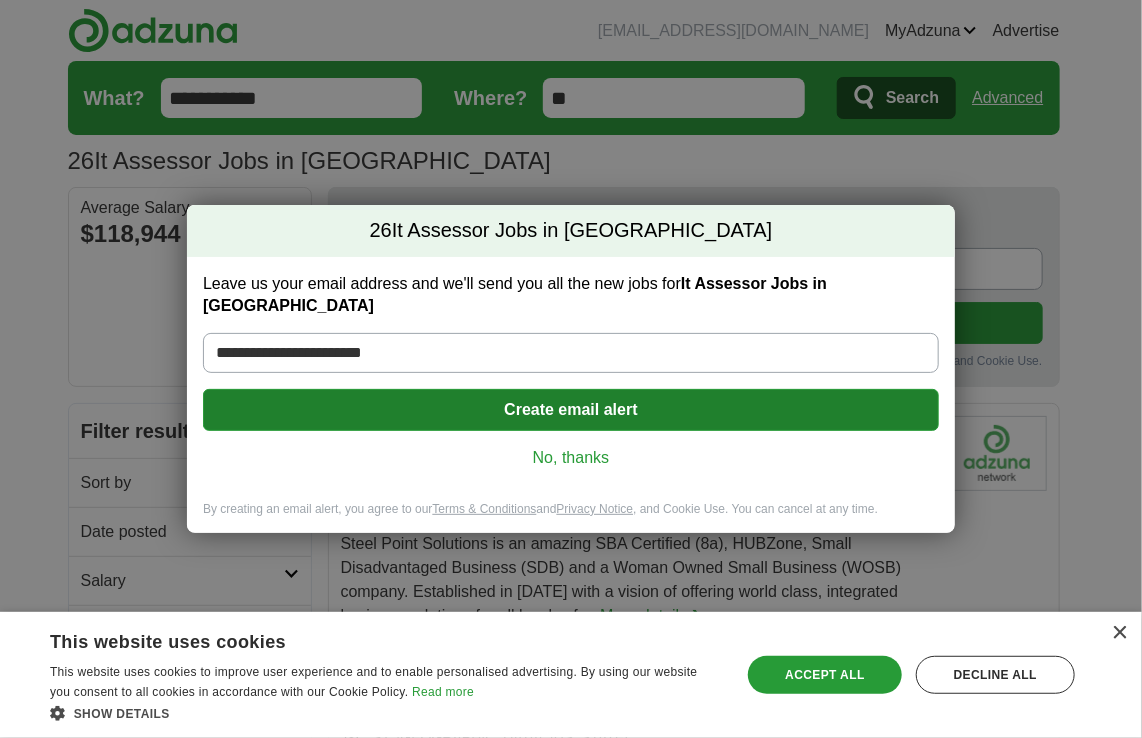type on "**********" 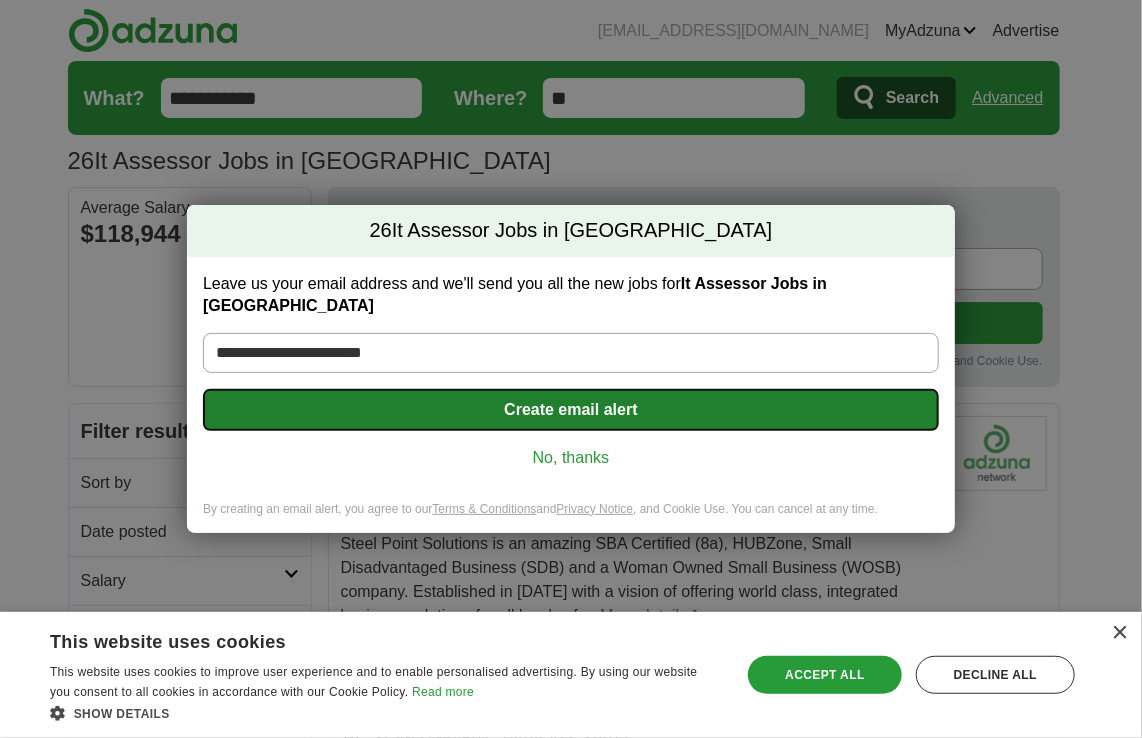 click on "Create email alert" at bounding box center (571, 410) 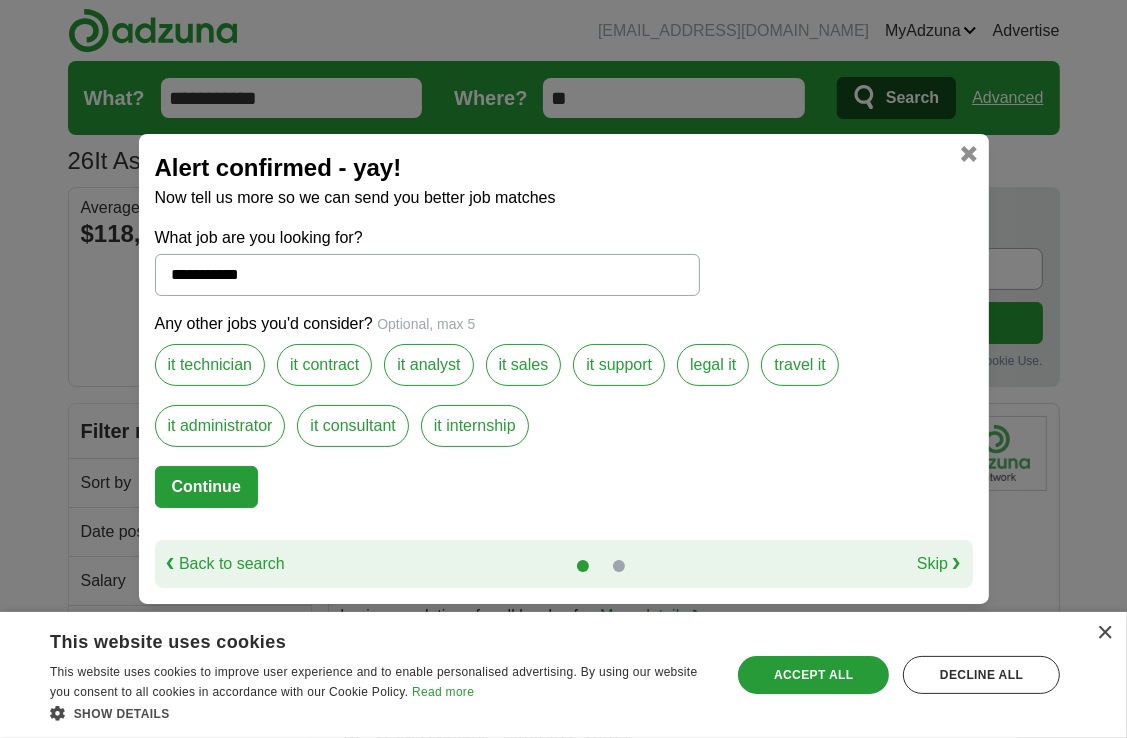 click on "it analyst" at bounding box center [428, 365] 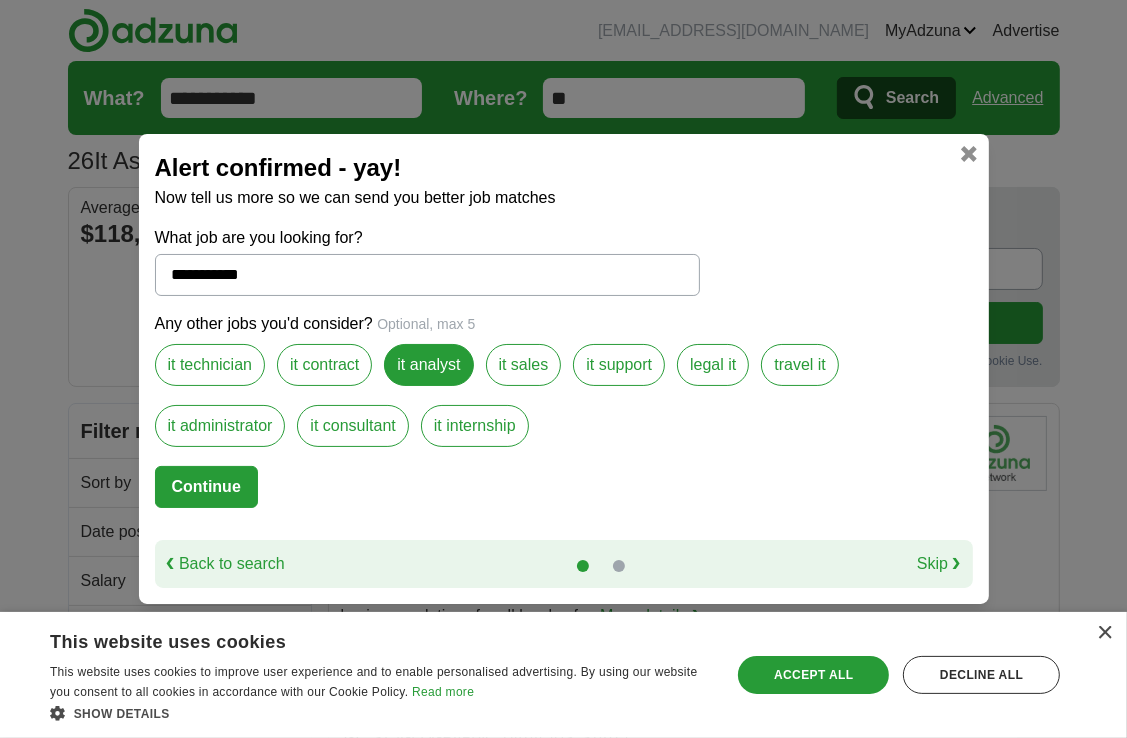 click on "it internship" at bounding box center (475, 426) 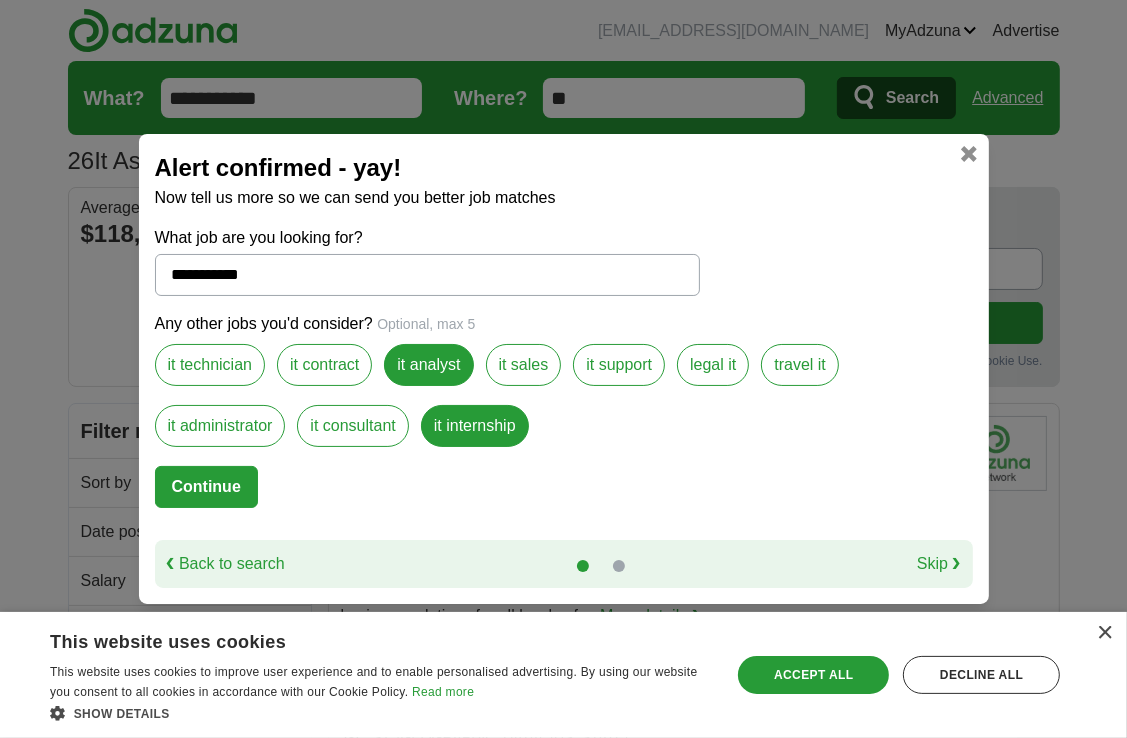 click on "it support" at bounding box center [619, 365] 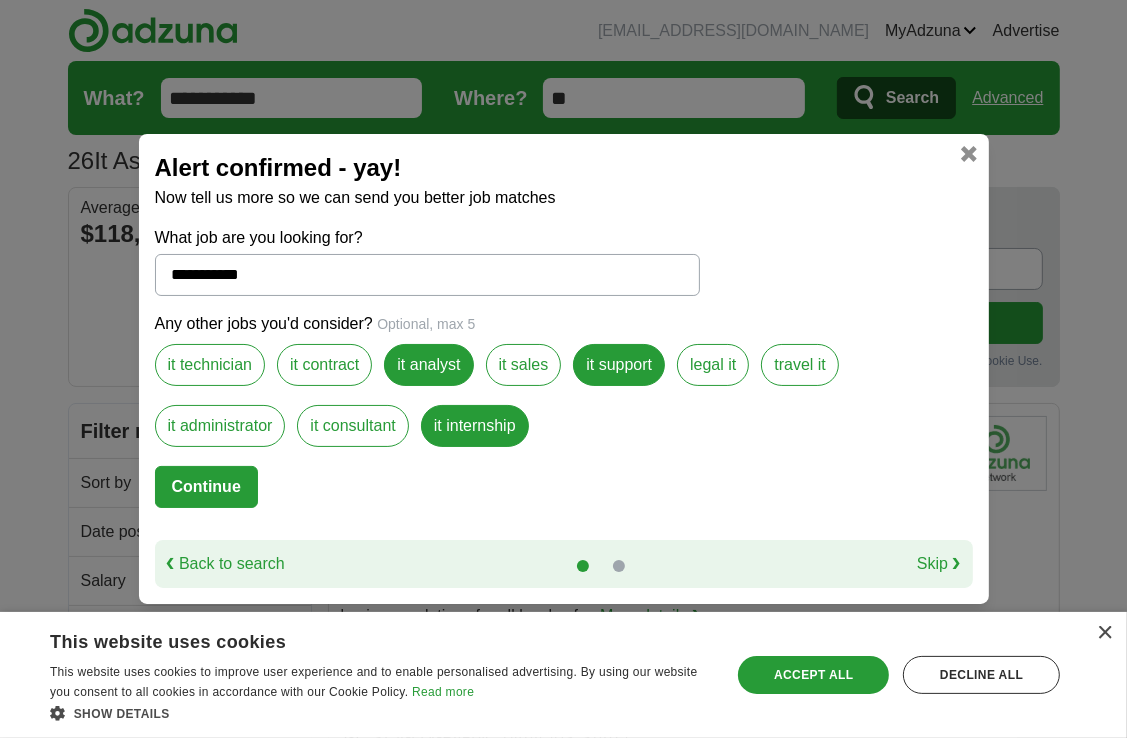 click on "it contract" at bounding box center [324, 365] 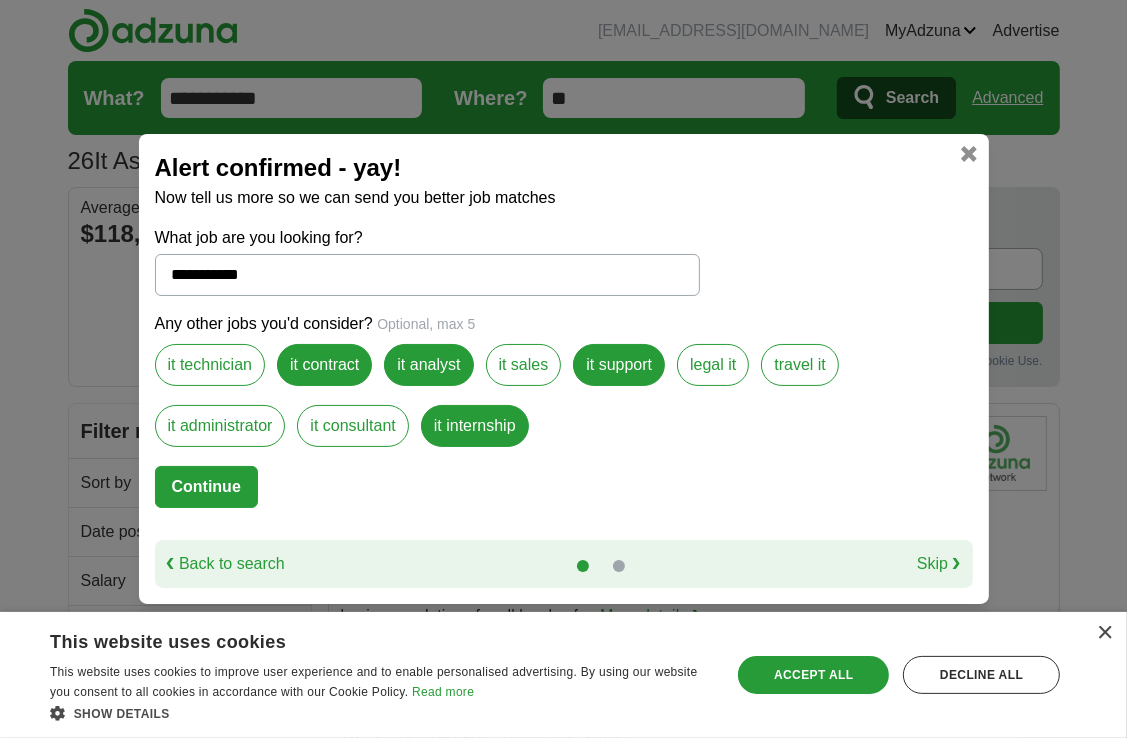 click on "it administrator" at bounding box center [220, 426] 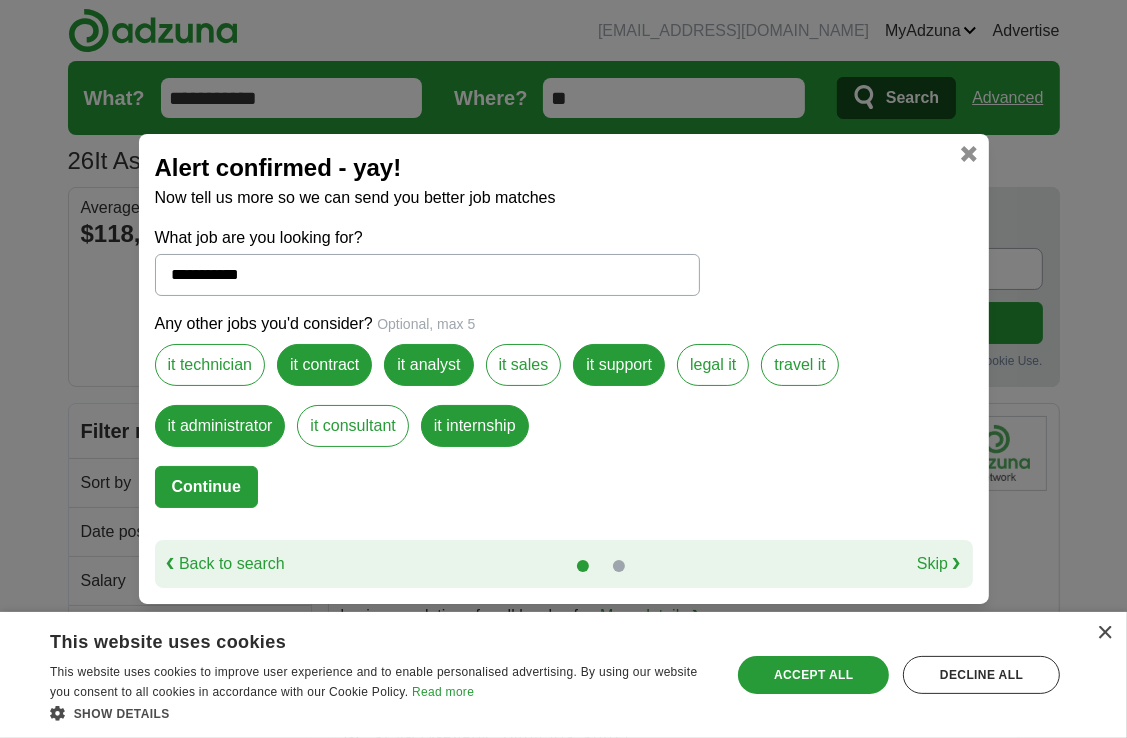 click on "it technician" at bounding box center (210, 365) 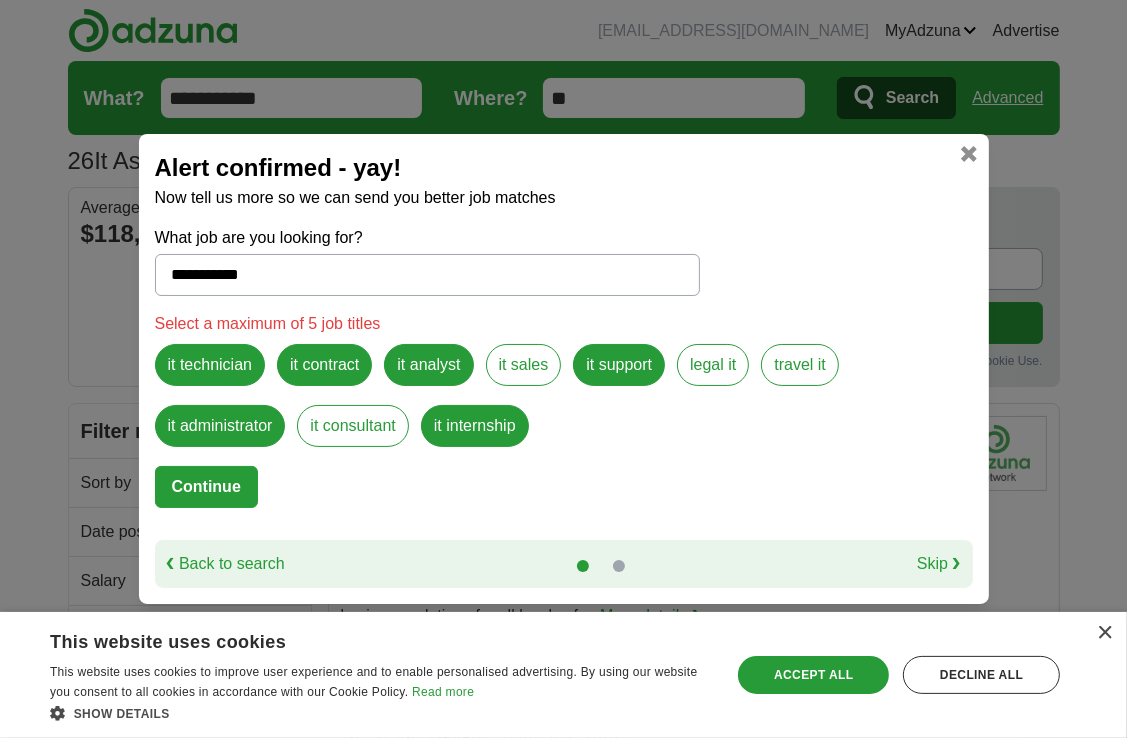 click on "it internship" at bounding box center (475, 426) 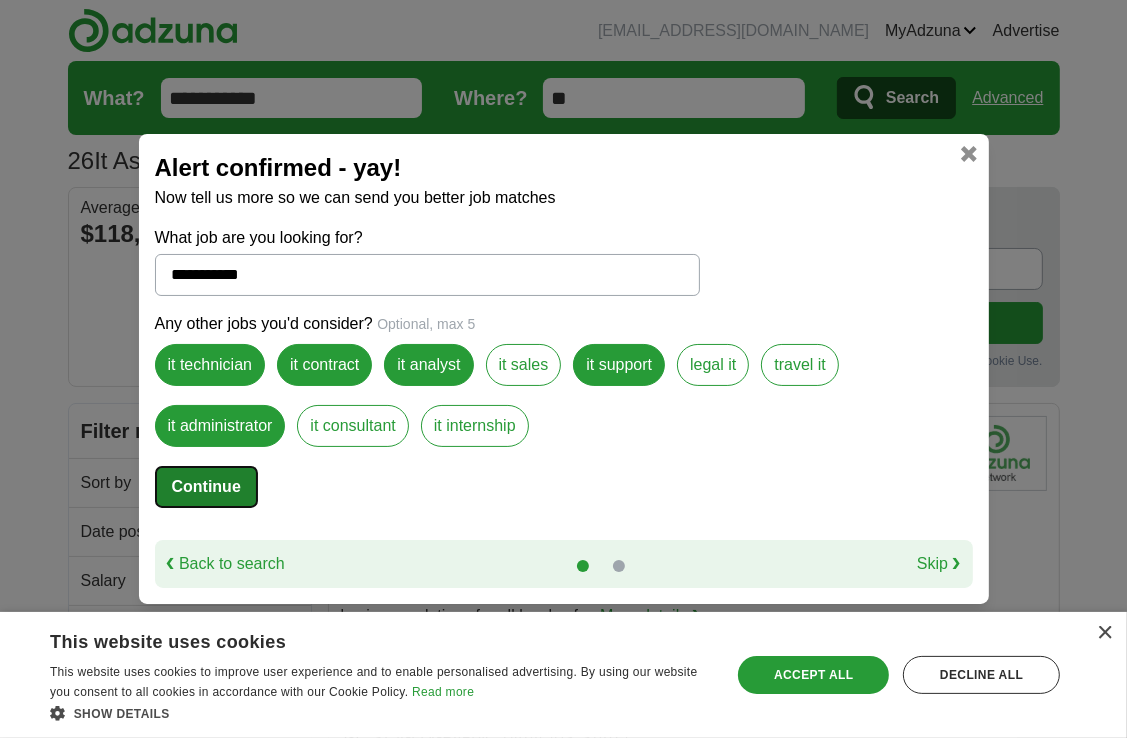 click on "Continue" at bounding box center (206, 487) 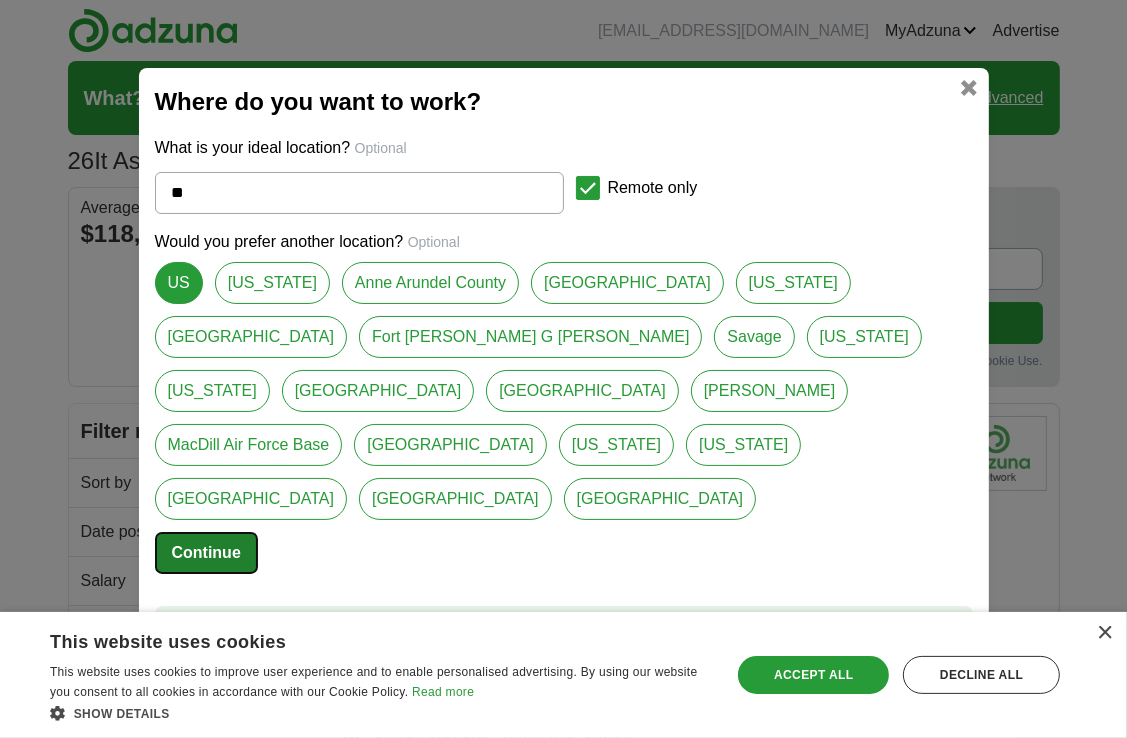 click on "Continue" at bounding box center (206, 553) 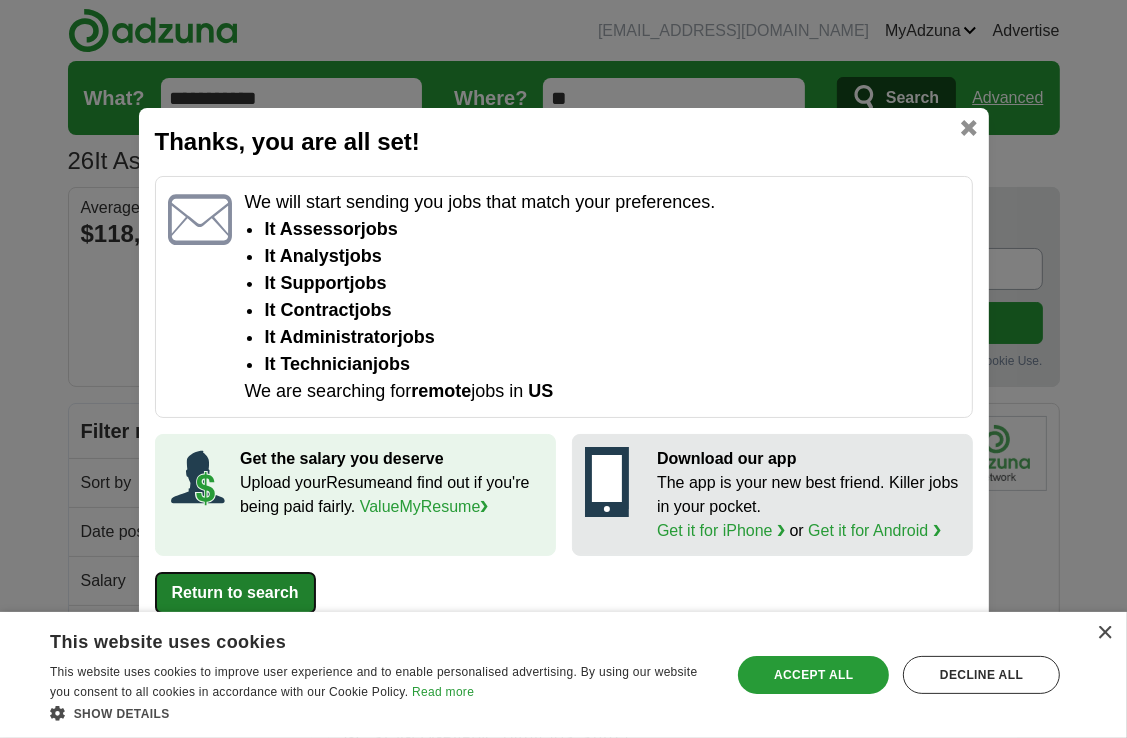 click on "Return to search" at bounding box center (235, 593) 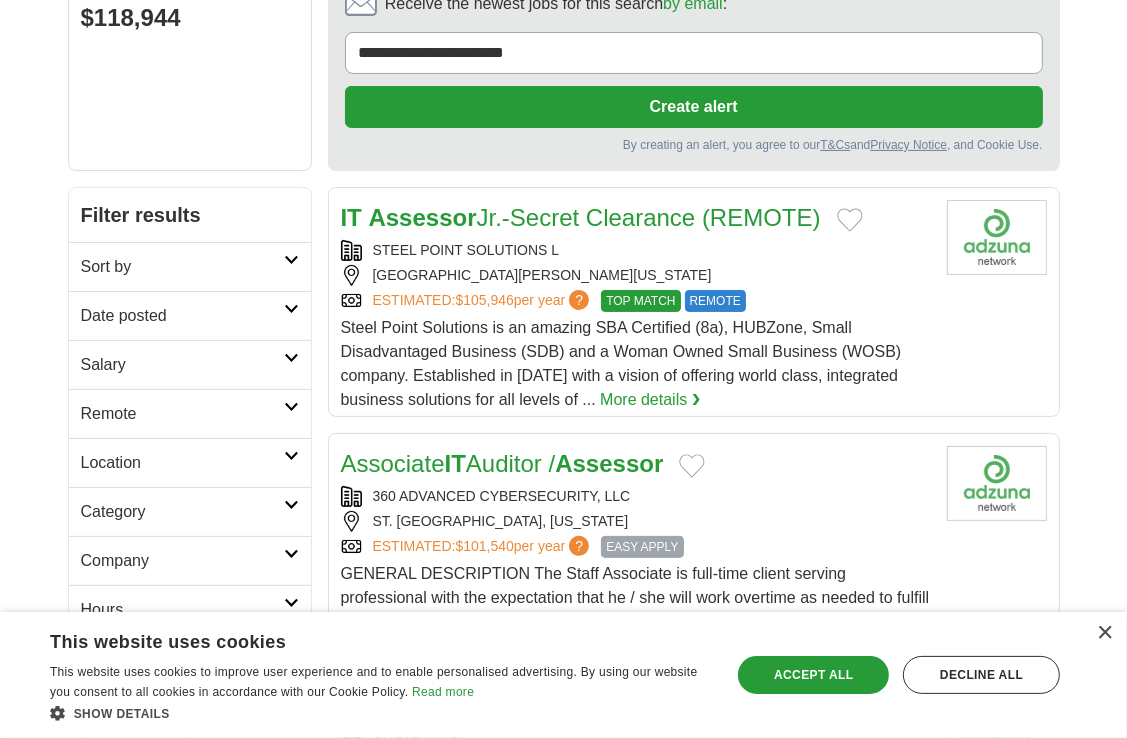 scroll, scrollTop: 220, scrollLeft: 0, axis: vertical 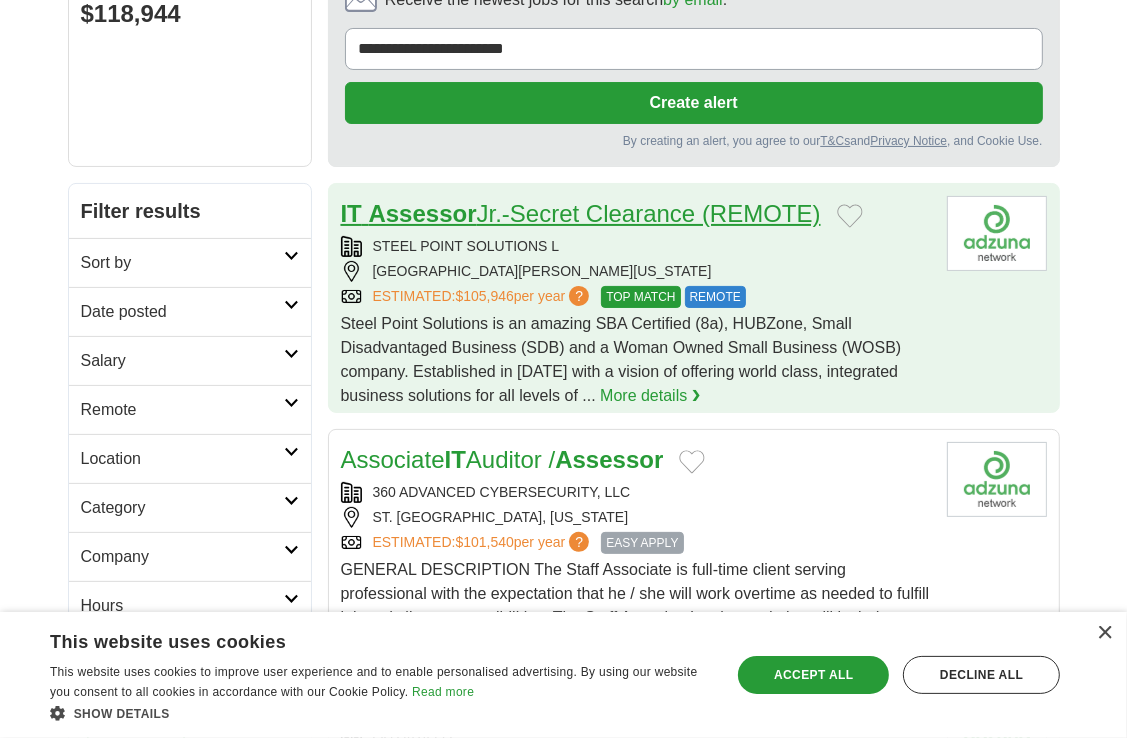 click on "IT   Assessor  Jr.-Secret Clearance (REMOTE)" at bounding box center [581, 213] 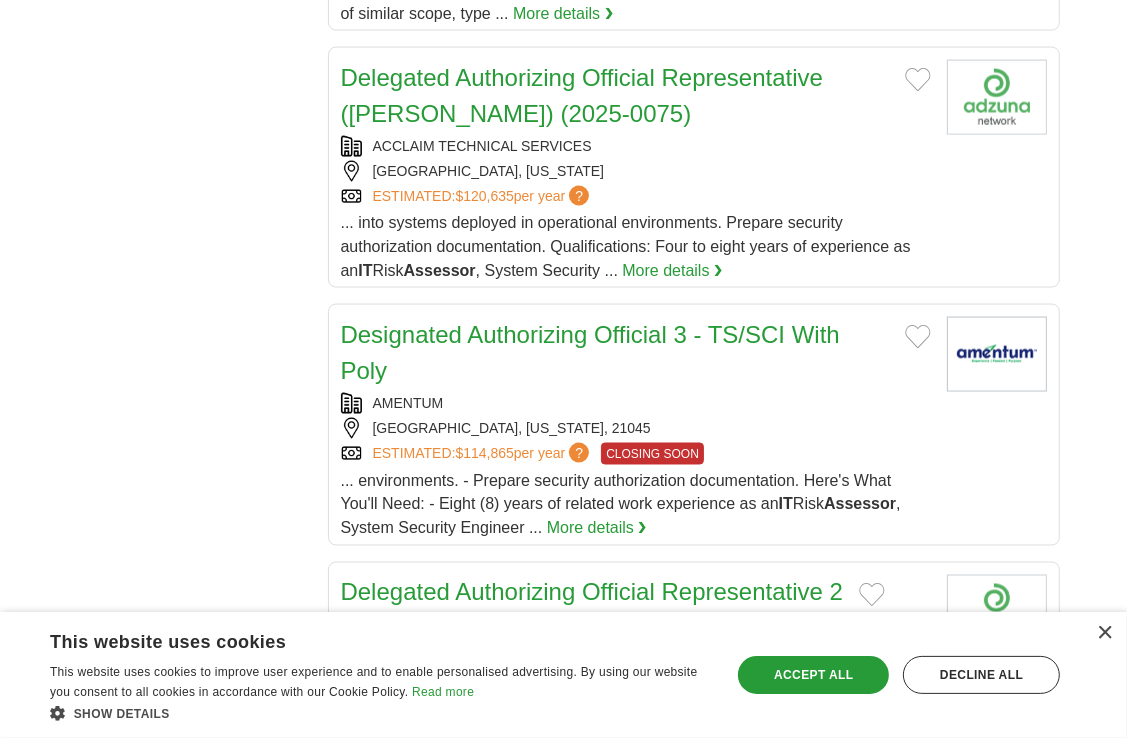 scroll, scrollTop: 2332, scrollLeft: 0, axis: vertical 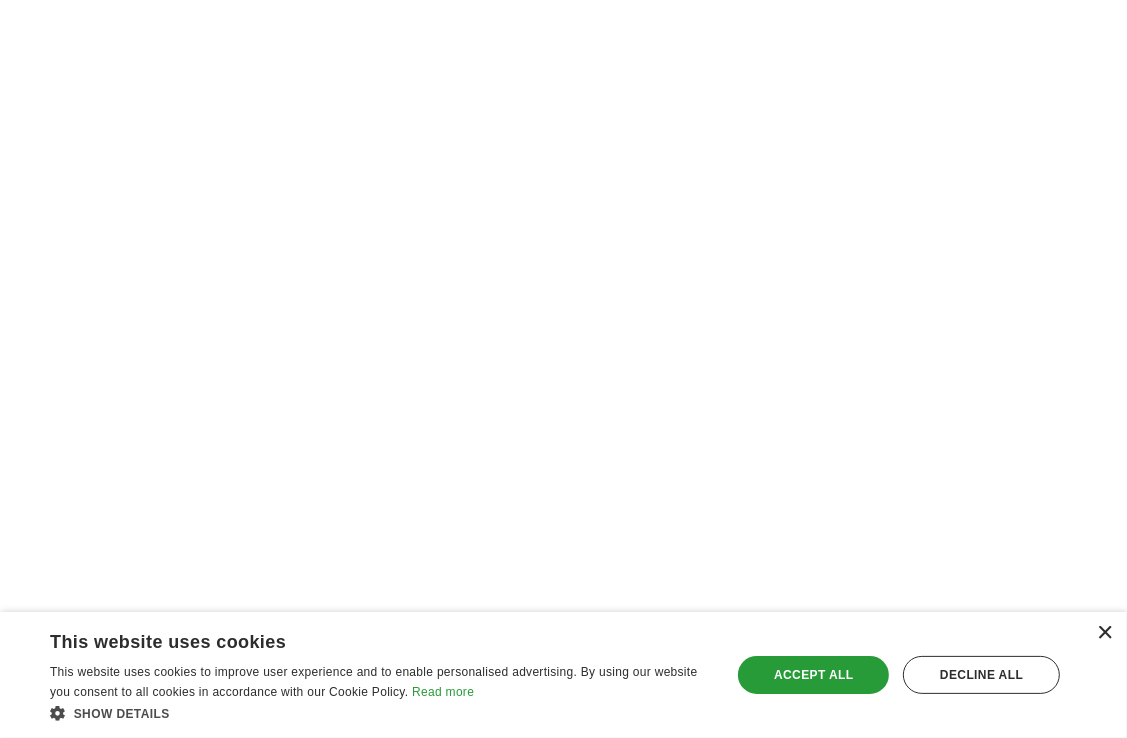 click on "×" at bounding box center (1104, 633) 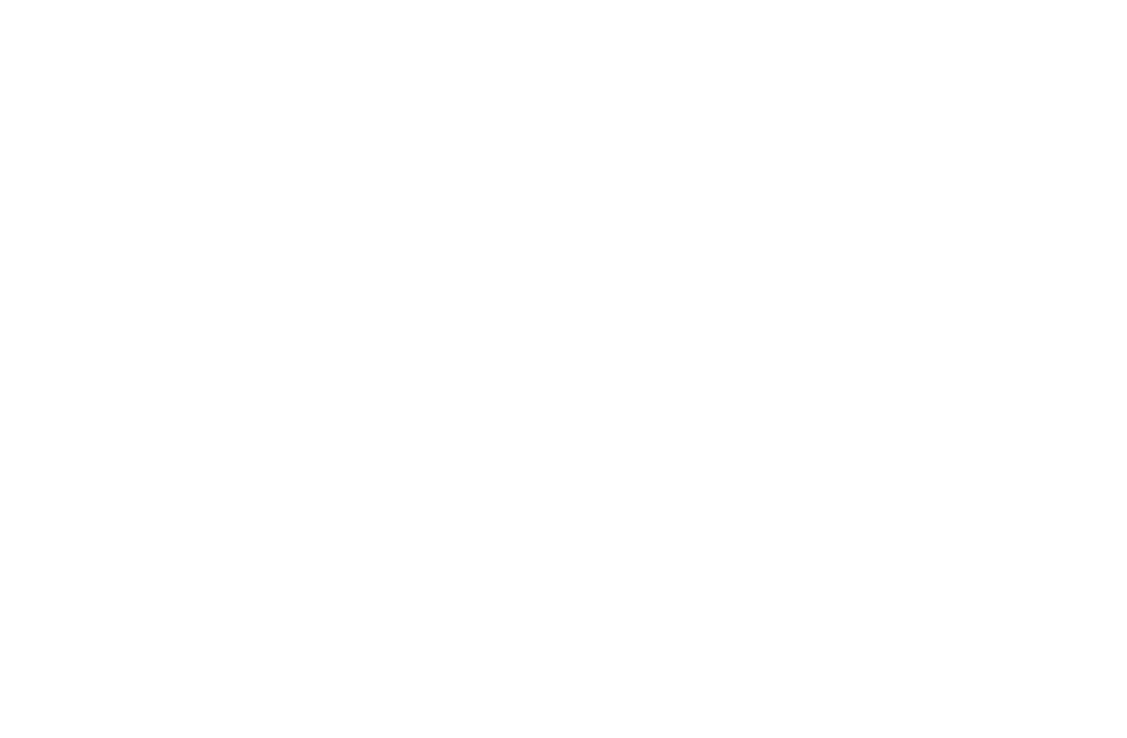 scroll, scrollTop: 3749, scrollLeft: 0, axis: vertical 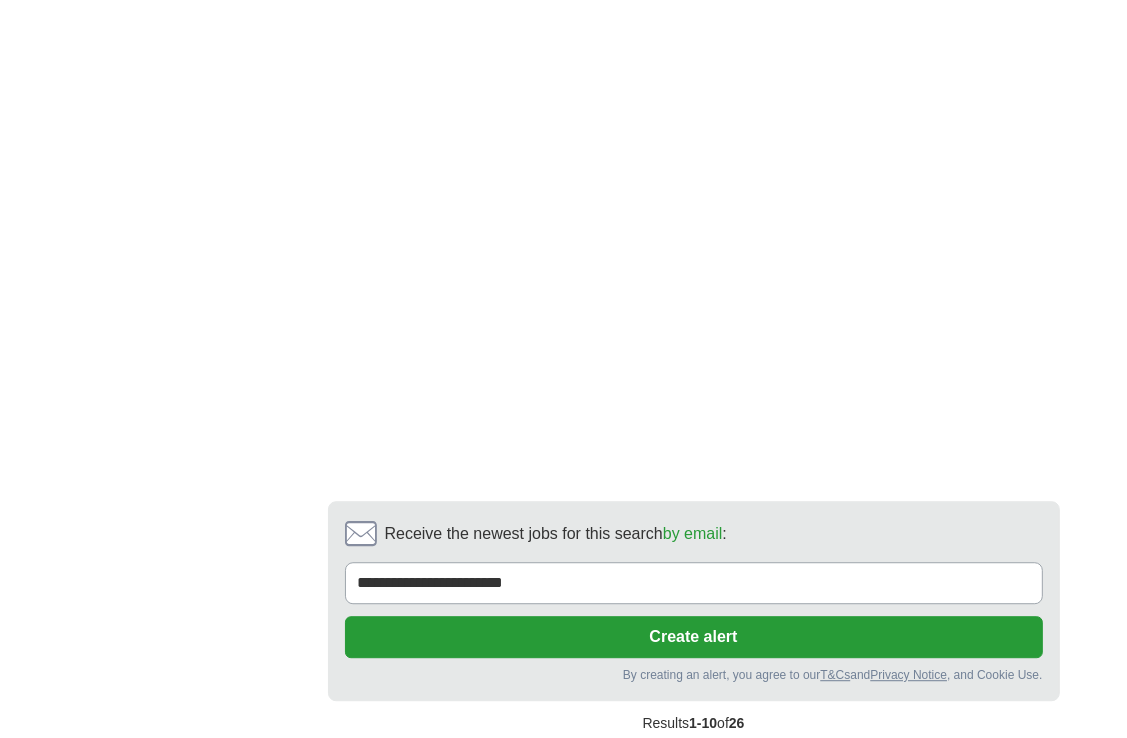 click on "next ❯" at bounding box center (766, 767) 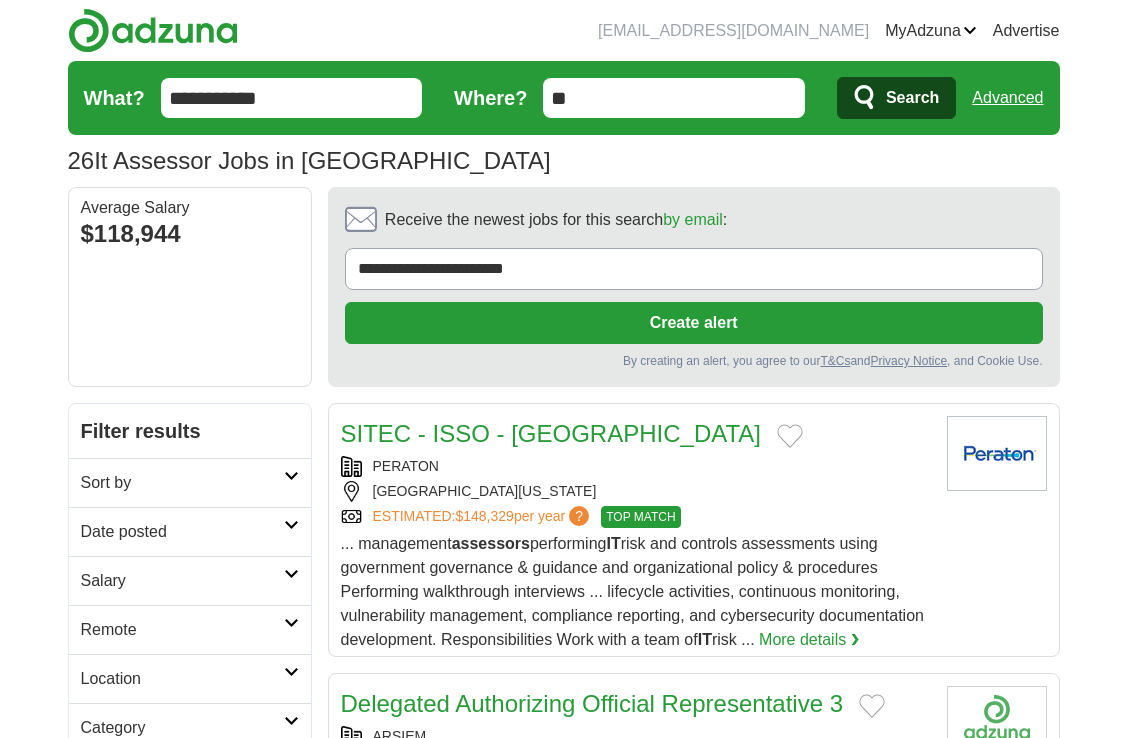 scroll, scrollTop: 0, scrollLeft: 0, axis: both 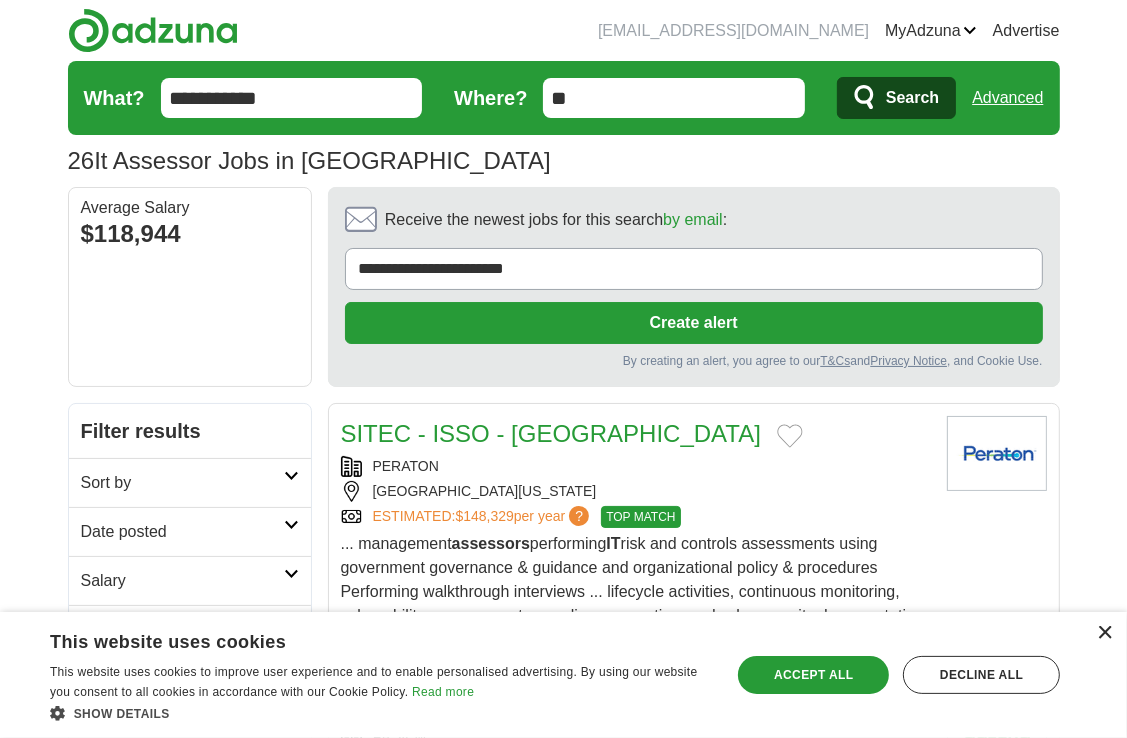 click on "×" at bounding box center (1104, 633) 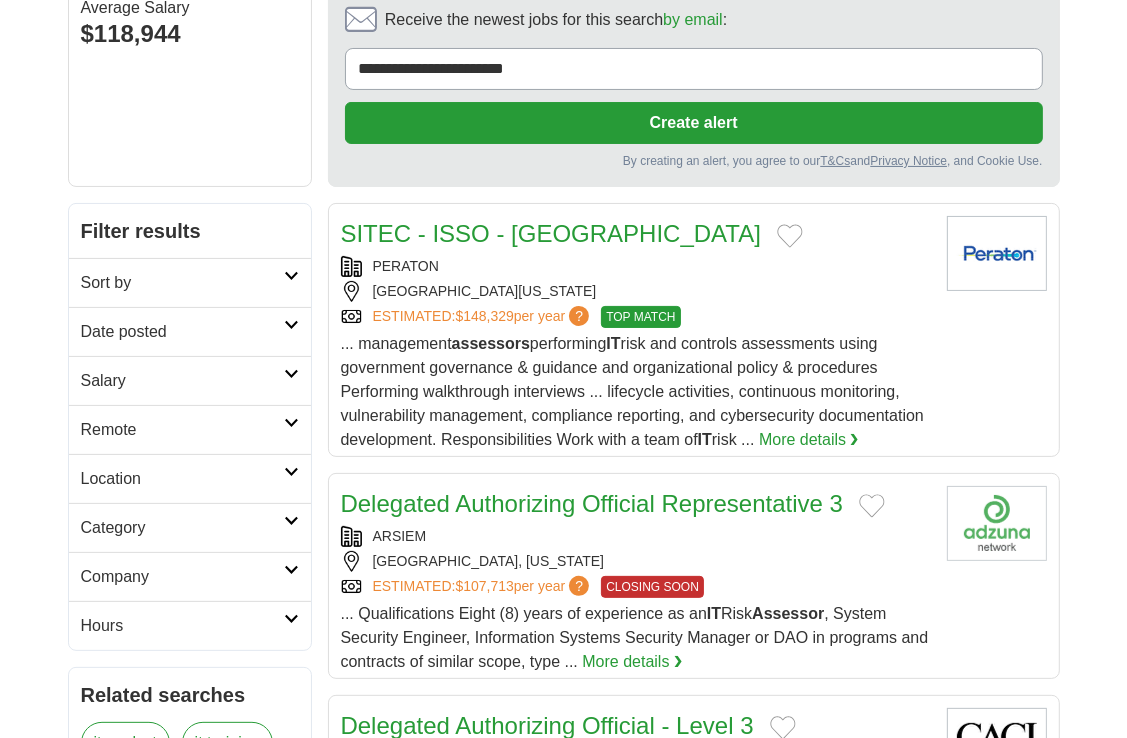 scroll, scrollTop: 253, scrollLeft: 0, axis: vertical 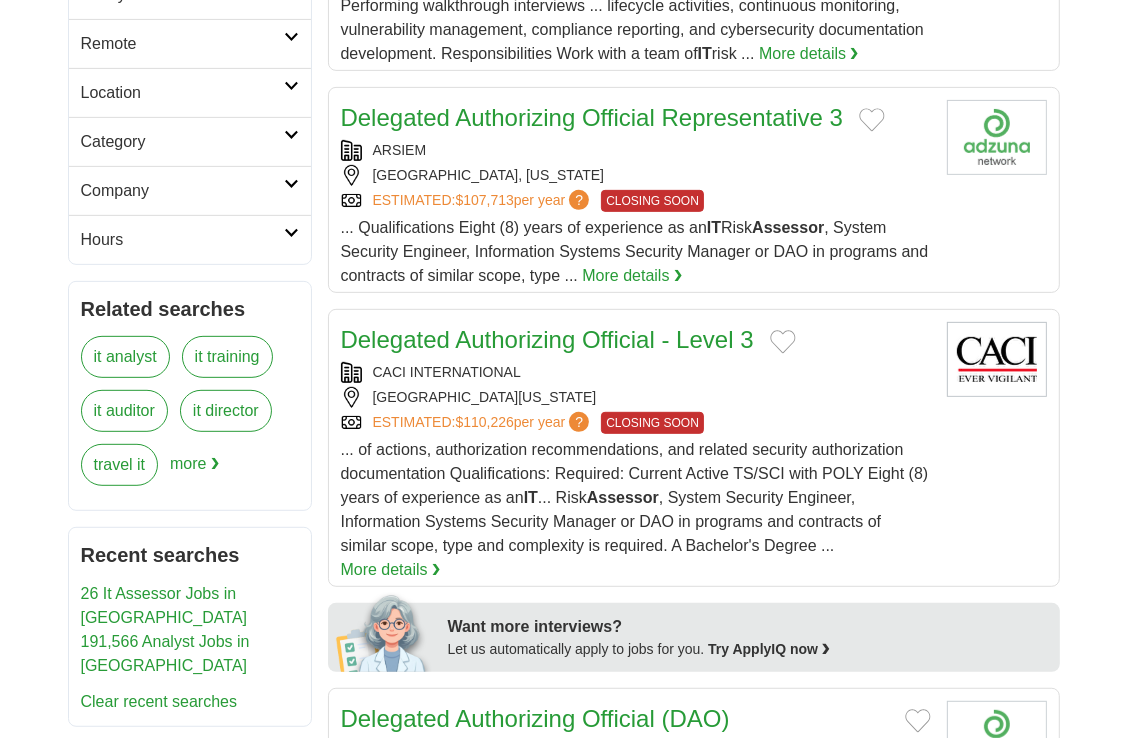drag, startPoint x: 1136, startPoint y: 726, endPoint x: 1126, endPoint y: 724, distance: 10.198039 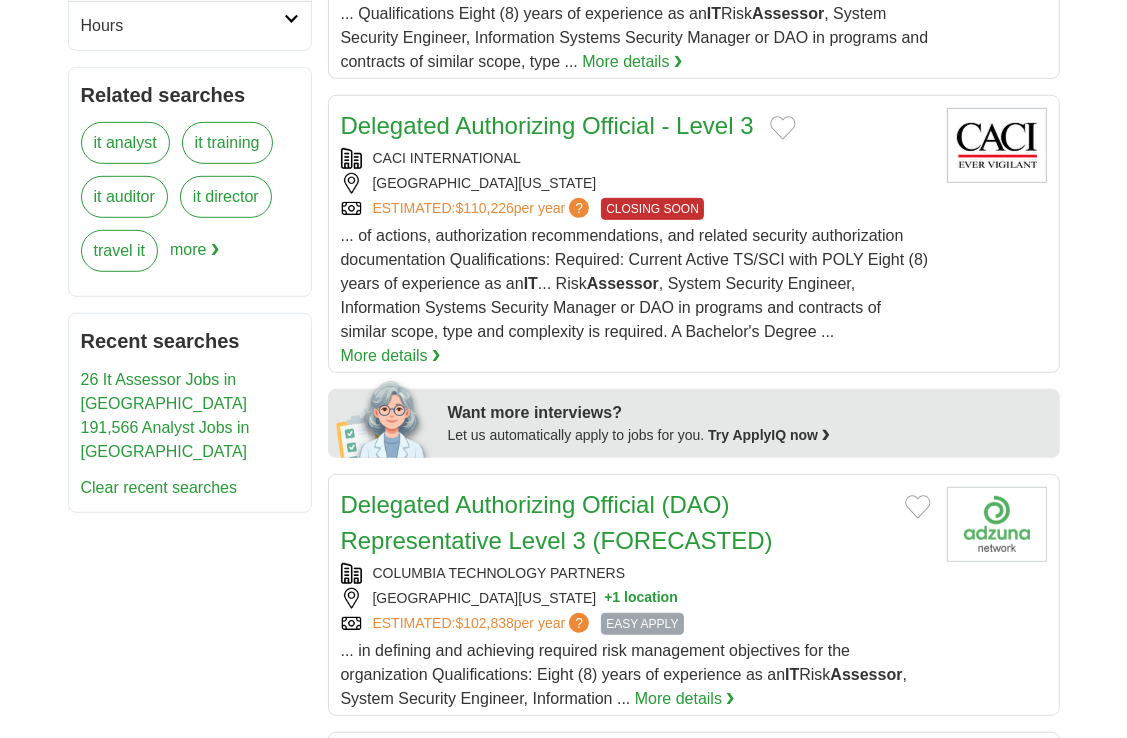 scroll, scrollTop: 840, scrollLeft: 0, axis: vertical 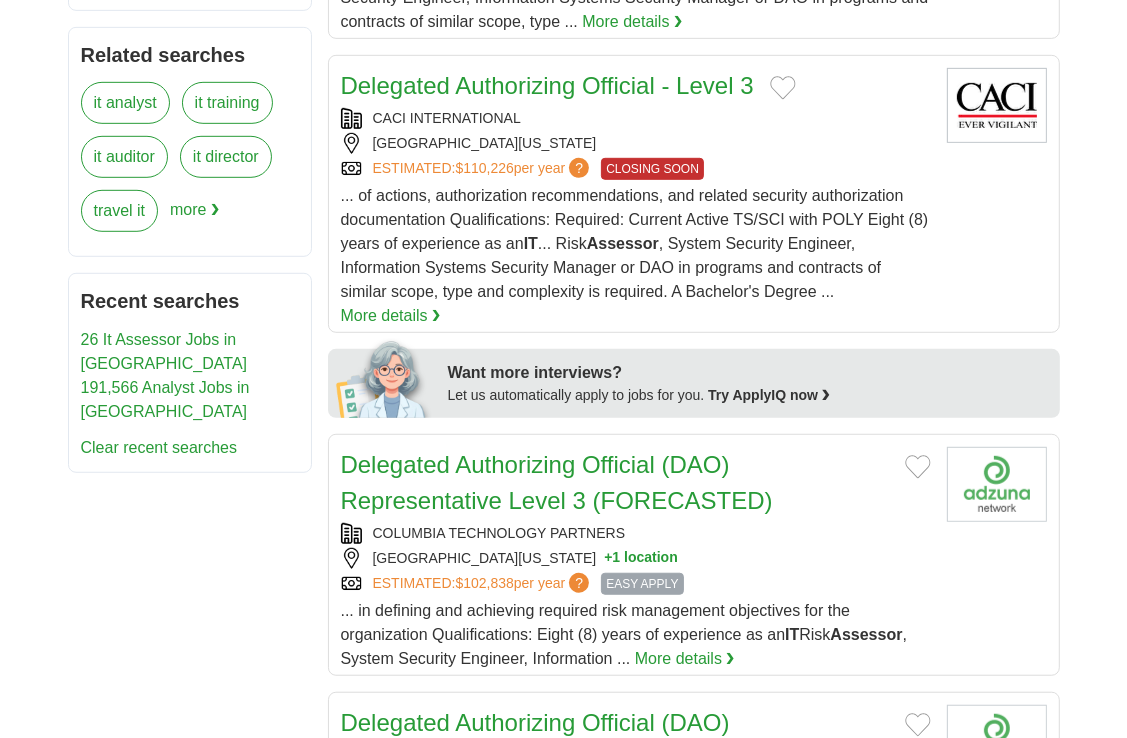 drag, startPoint x: 1135, startPoint y: 730, endPoint x: 1119, endPoint y: 722, distance: 17.888544 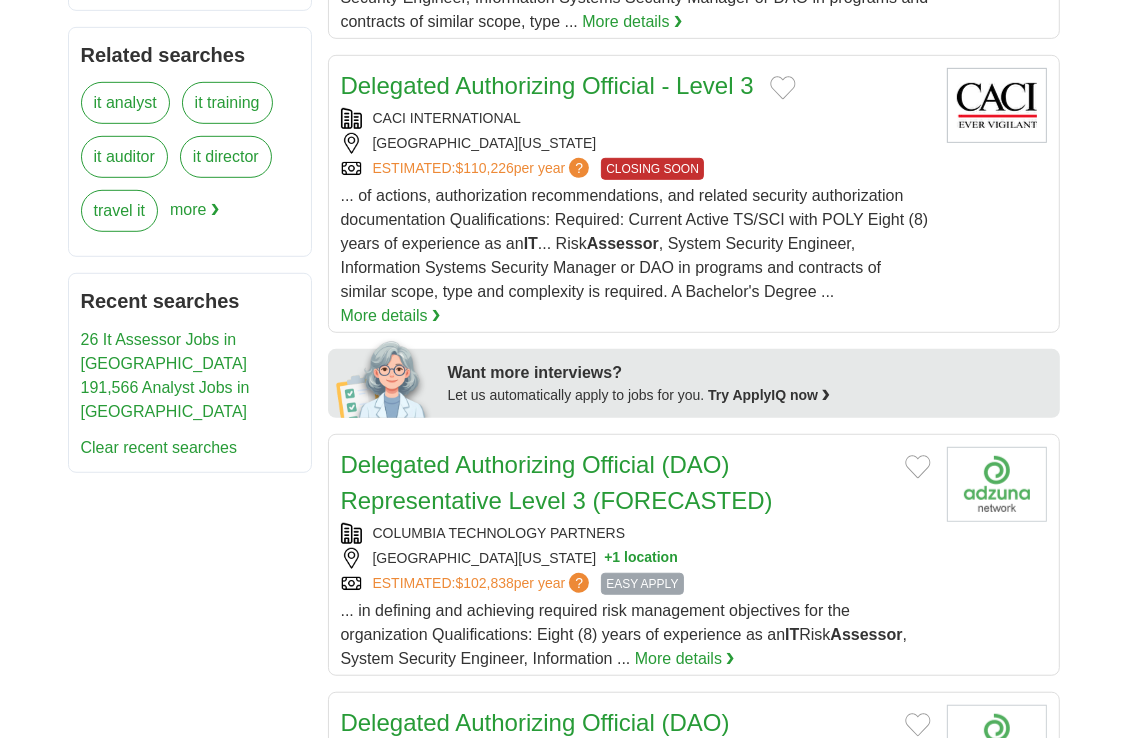 scroll, scrollTop: 880, scrollLeft: 0, axis: vertical 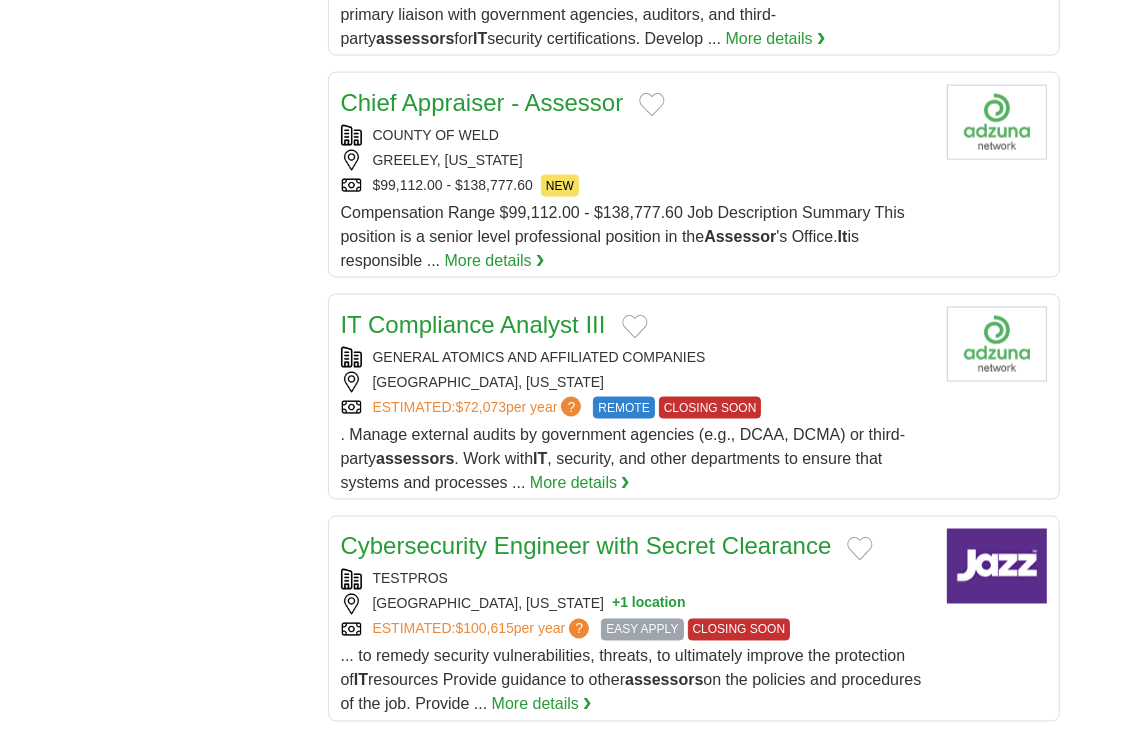 click on "altheaupchurch@gmail.com
MyAdzuna
Alerts
Favorites
Resumes
ApplyIQ
Preferences
Posted jobs
Logout
Advertise
26
It Assessor Jobs in US
Salary
Salary
Select a salary range
Salary from
from $10,000
from $20,000 from $40,000" at bounding box center (563, 42) 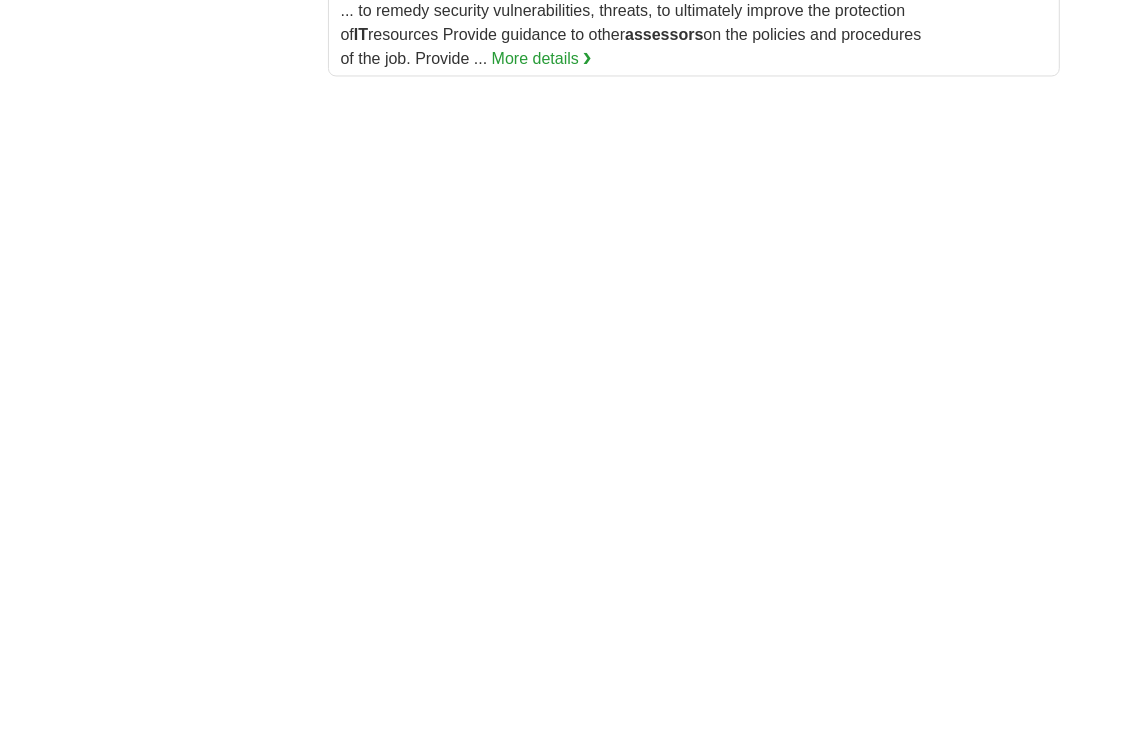 scroll, scrollTop: 3588, scrollLeft: 0, axis: vertical 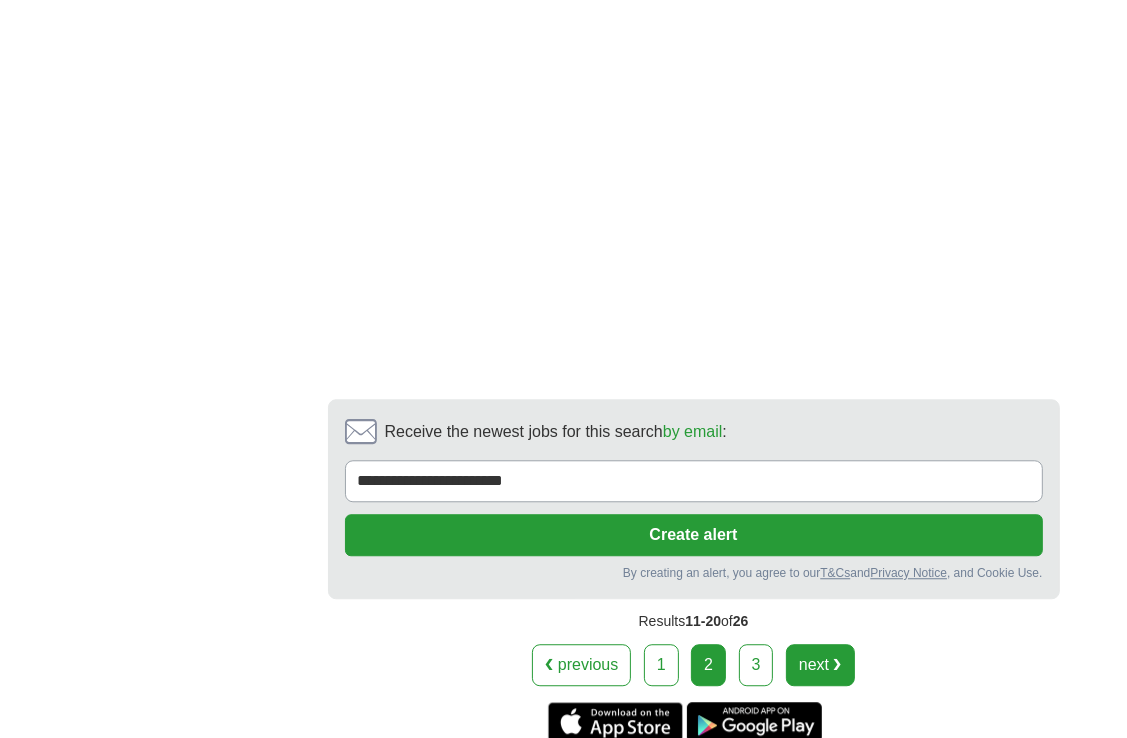 click on "next ❯" at bounding box center [820, 665] 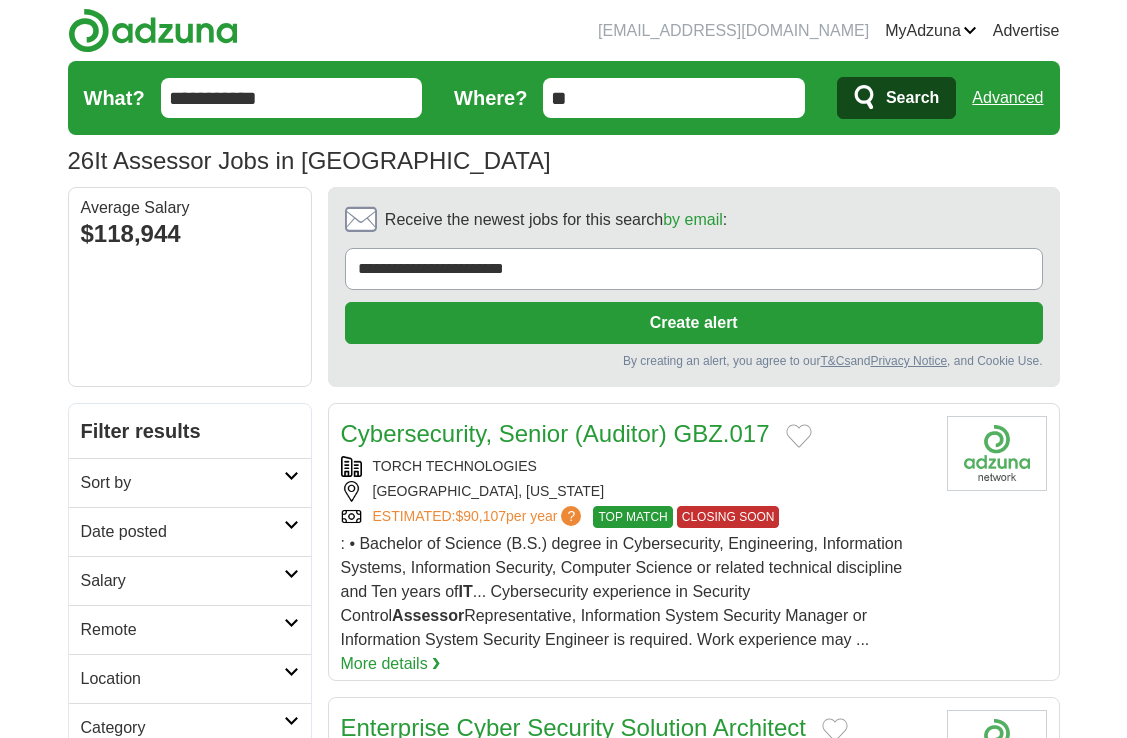 scroll, scrollTop: 0, scrollLeft: 0, axis: both 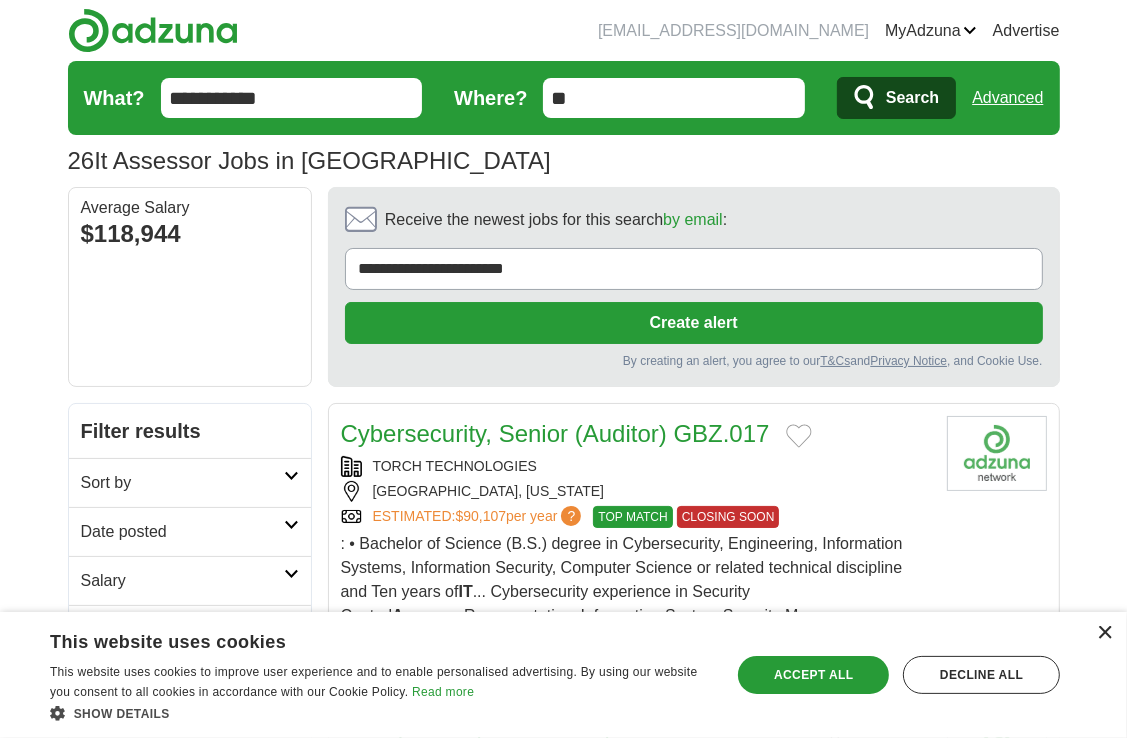 click on "×" at bounding box center (1104, 633) 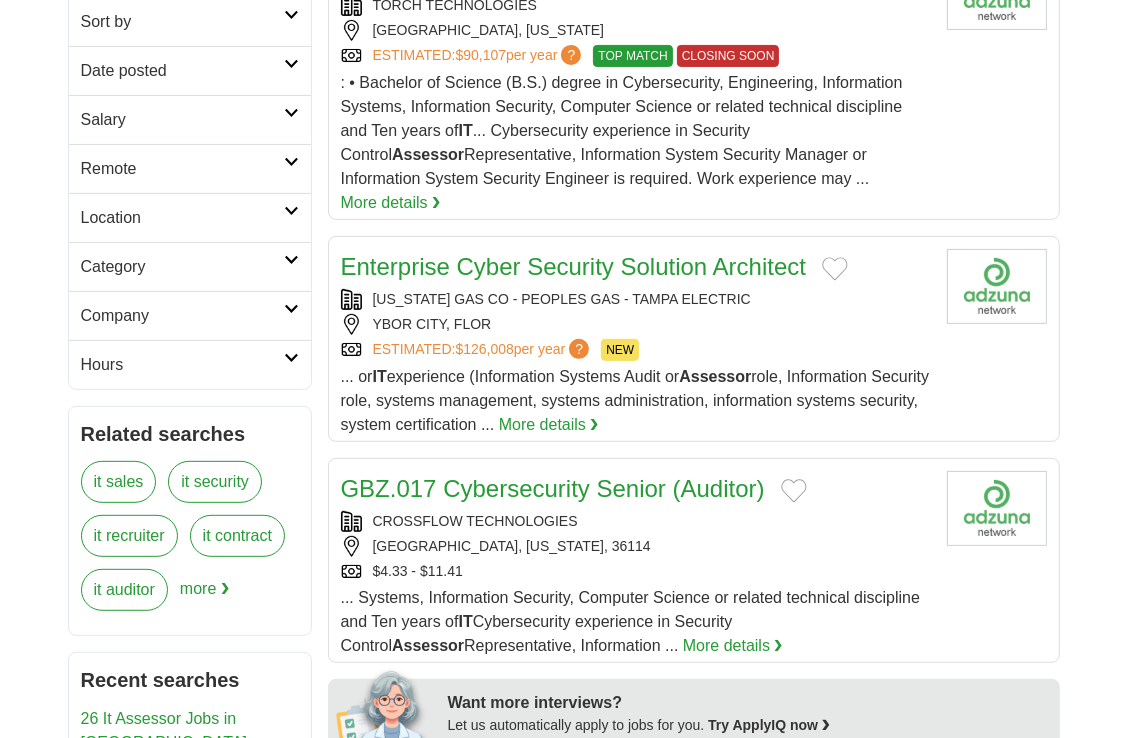 scroll, scrollTop: 480, scrollLeft: 0, axis: vertical 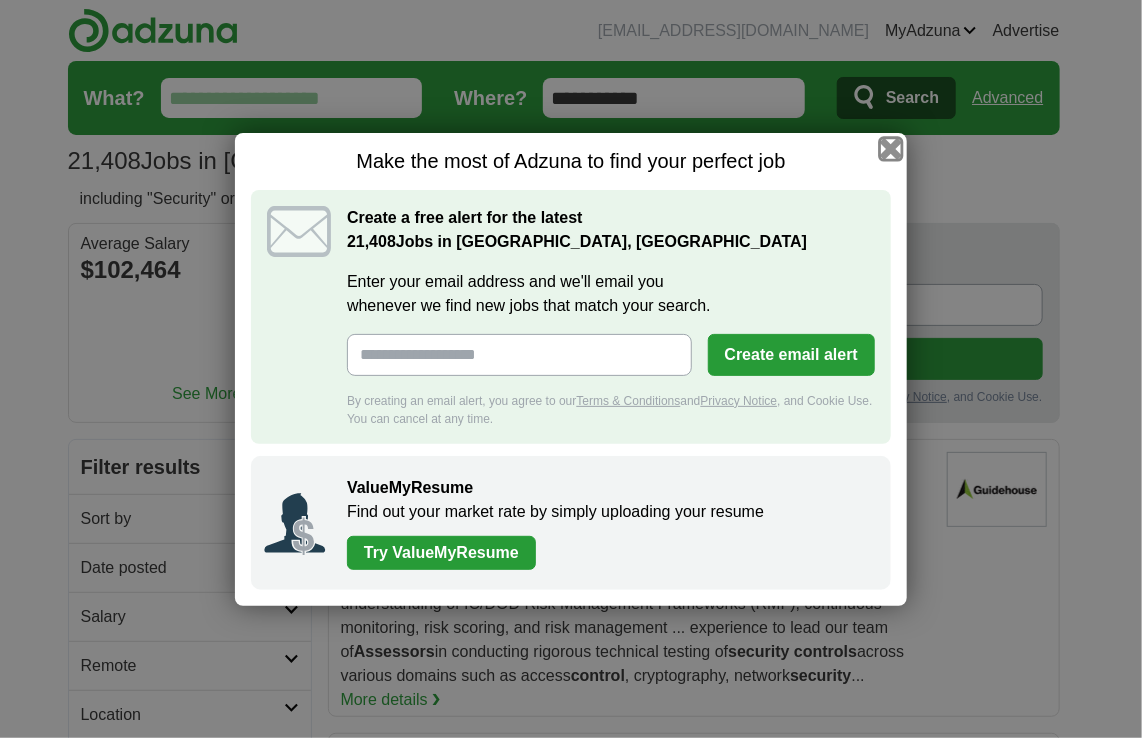 click at bounding box center (891, 148) 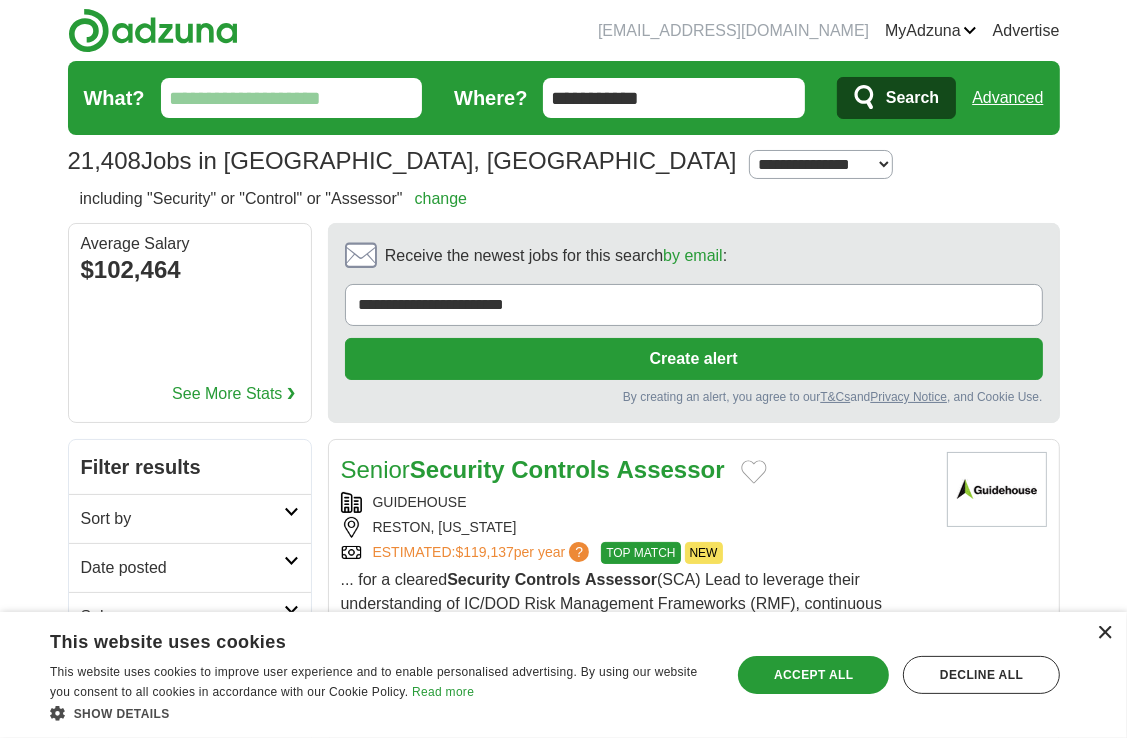 click on "×" at bounding box center [1104, 633] 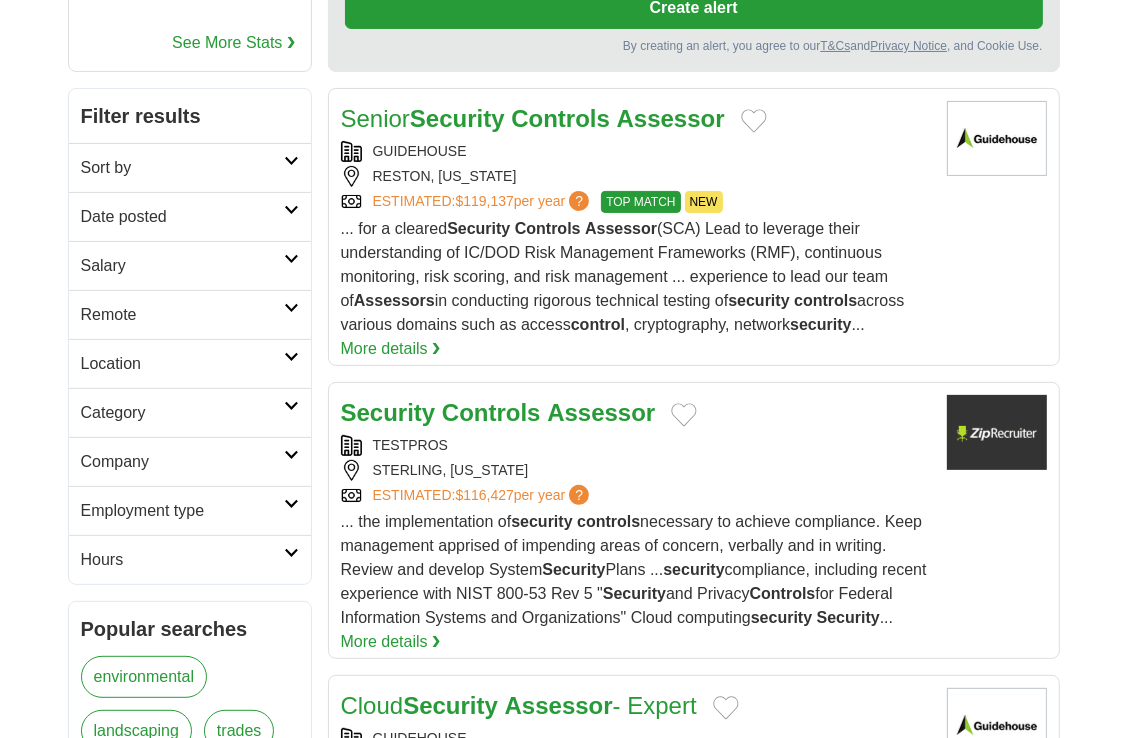 scroll, scrollTop: 360, scrollLeft: 0, axis: vertical 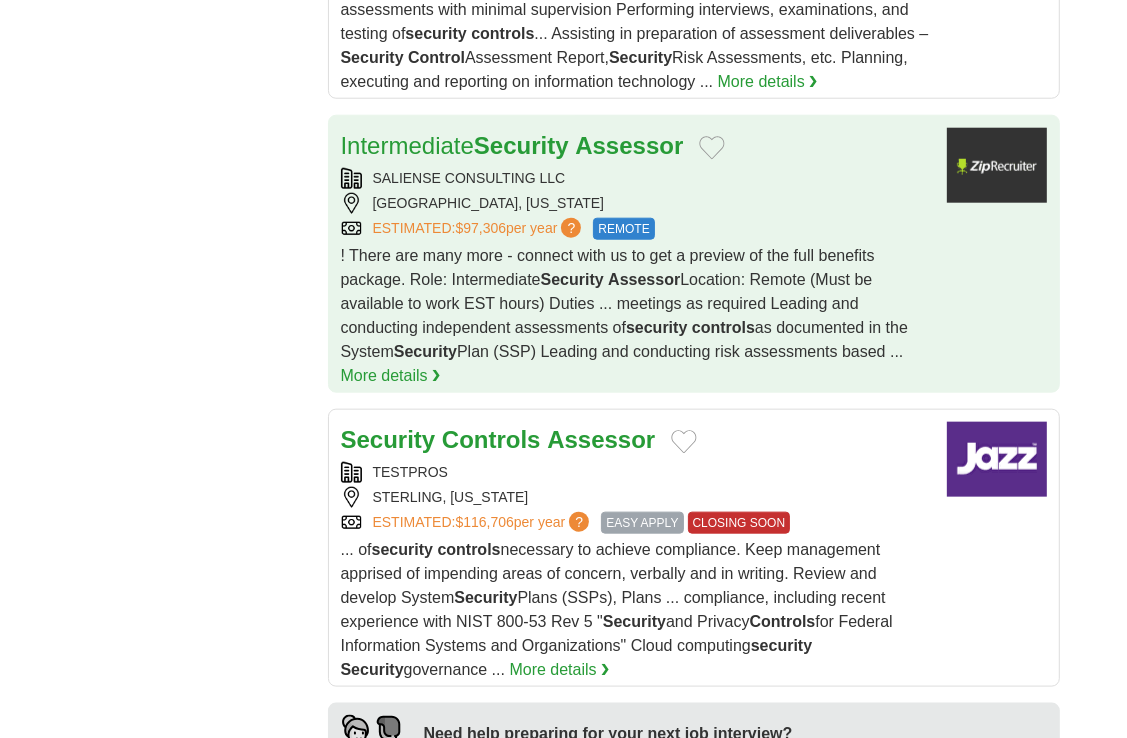 click on "ESTIMATED:
$97,306
per year
?
REMOTE" at bounding box center (636, 229) 